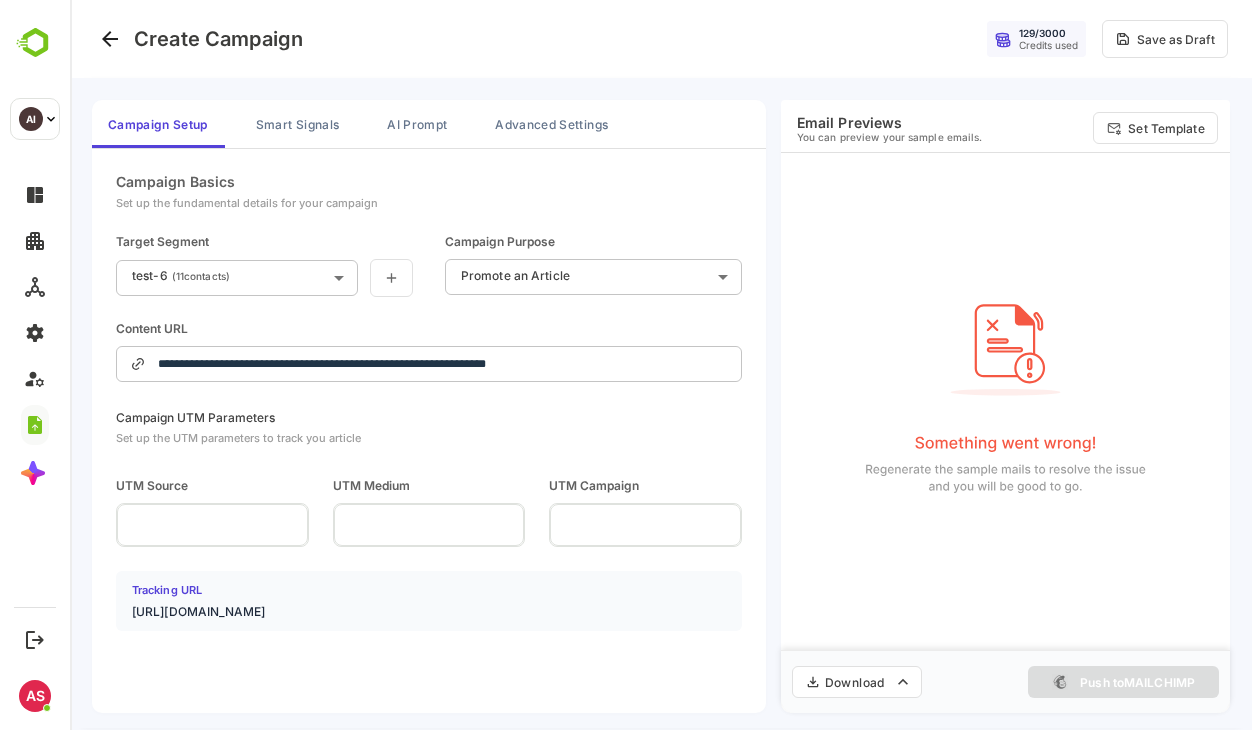 click on "Create Campaign 129  /  3000 Credits used Save as Draft" at bounding box center (661, 39) 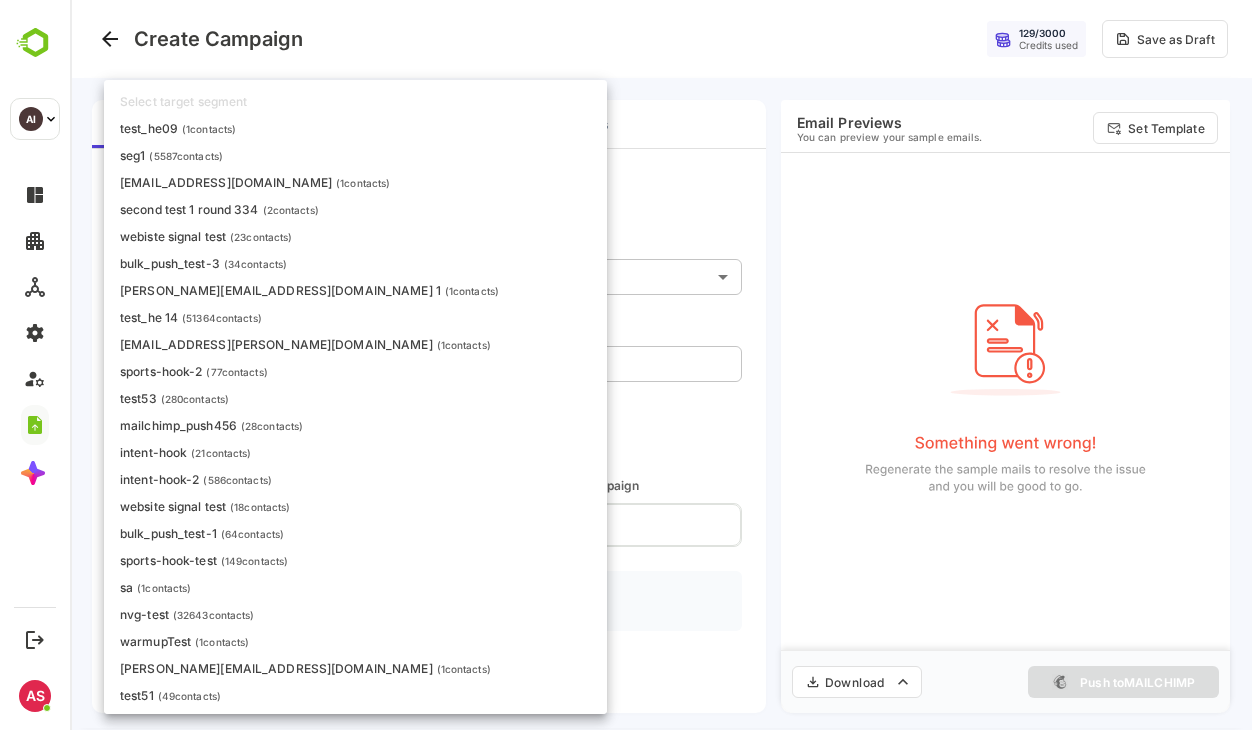 click on "**********" at bounding box center (661, 365) 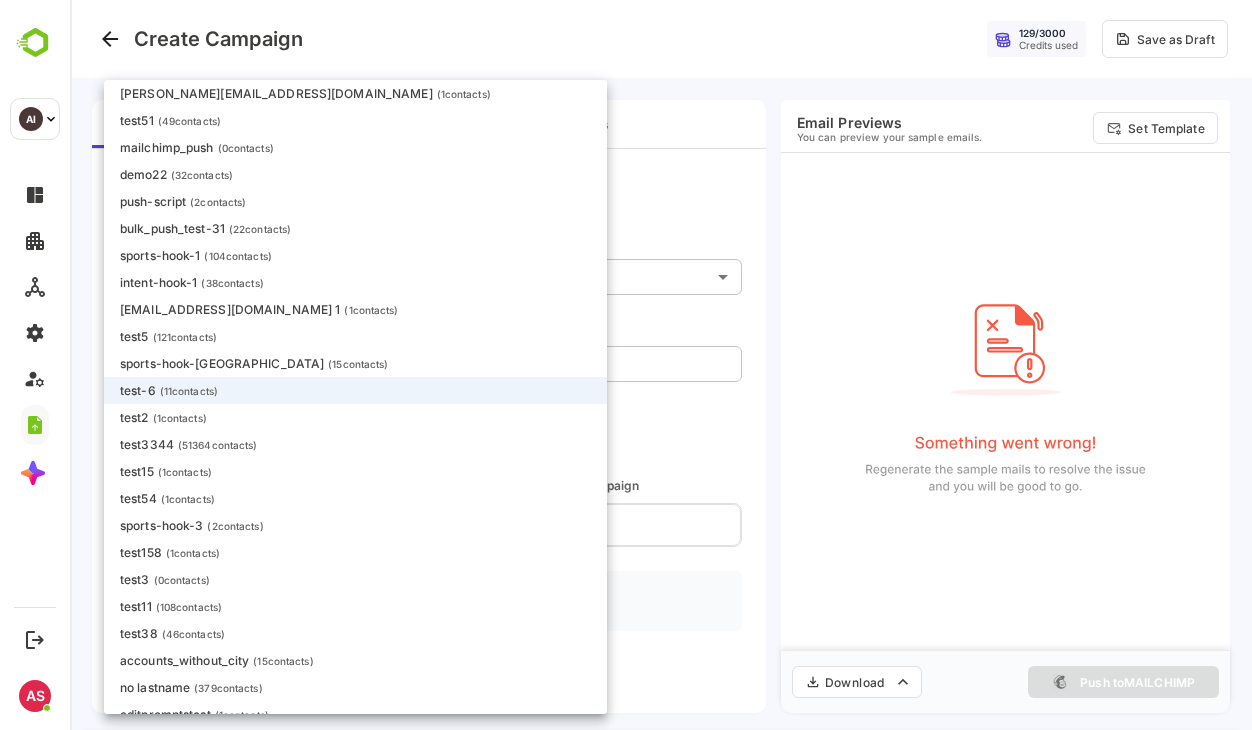 click at bounding box center (661, 365) 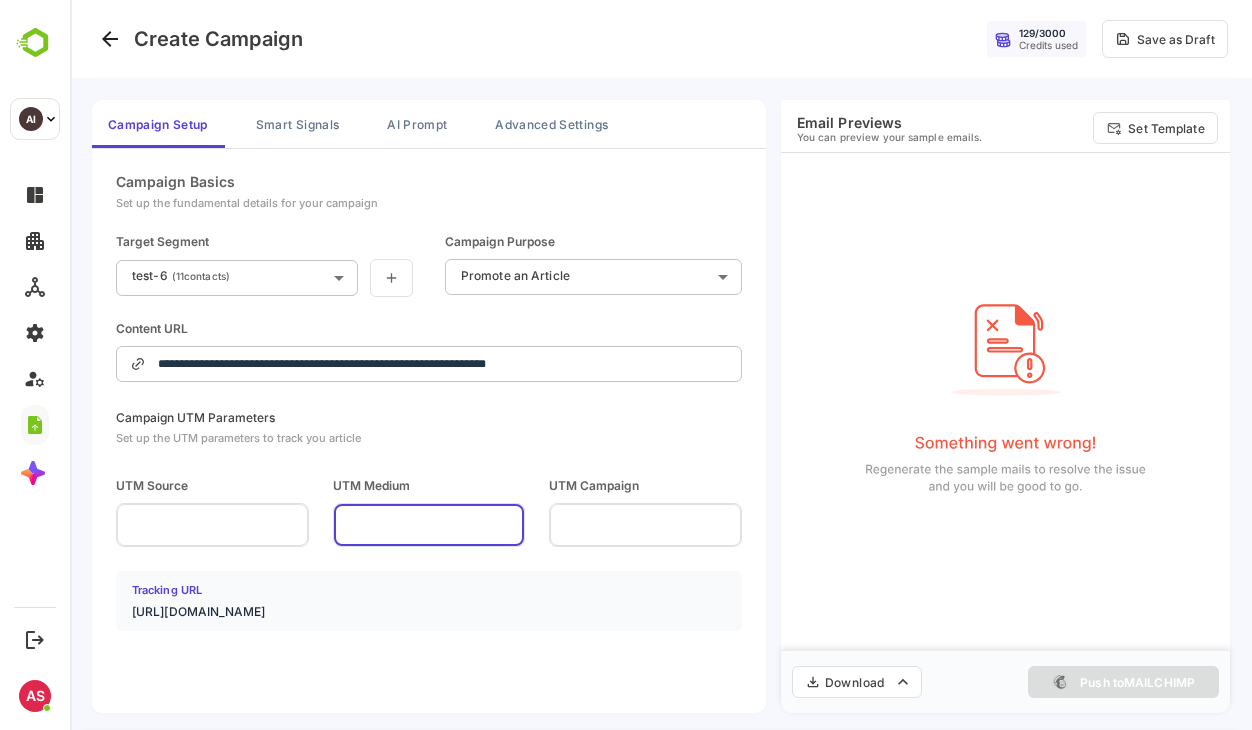 click at bounding box center [429, 524] 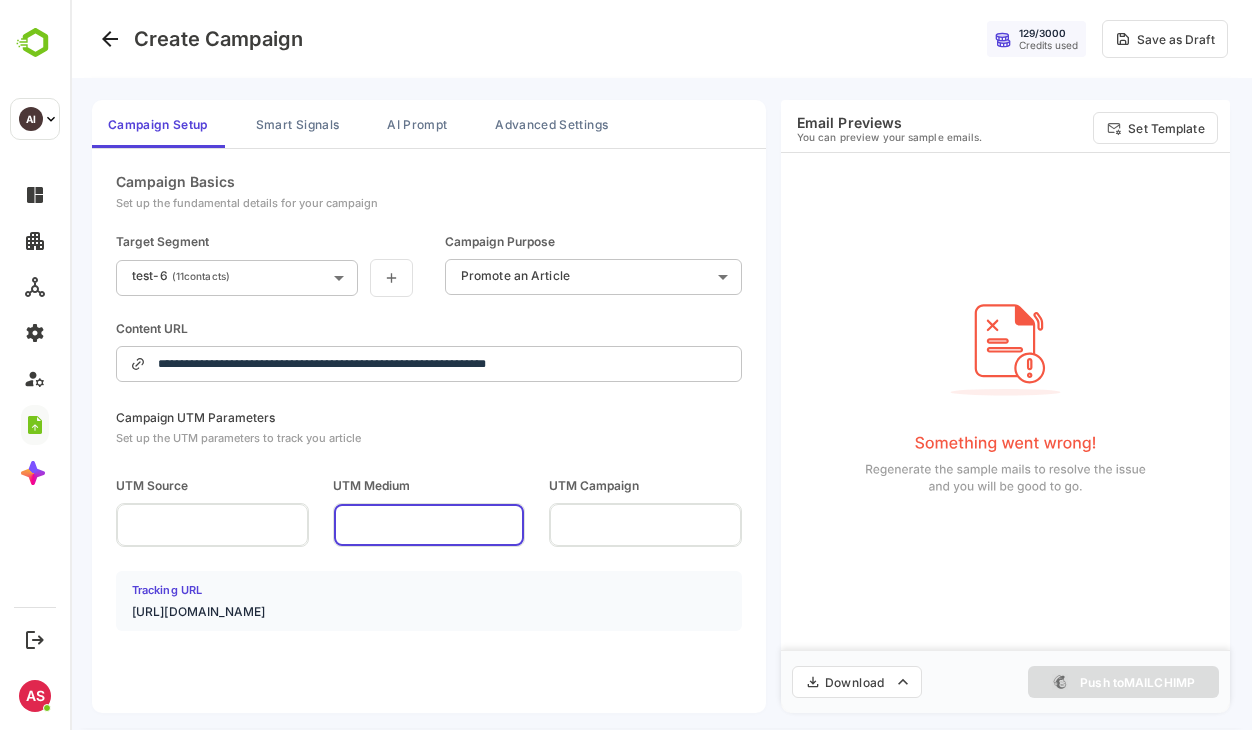 type on "*****" 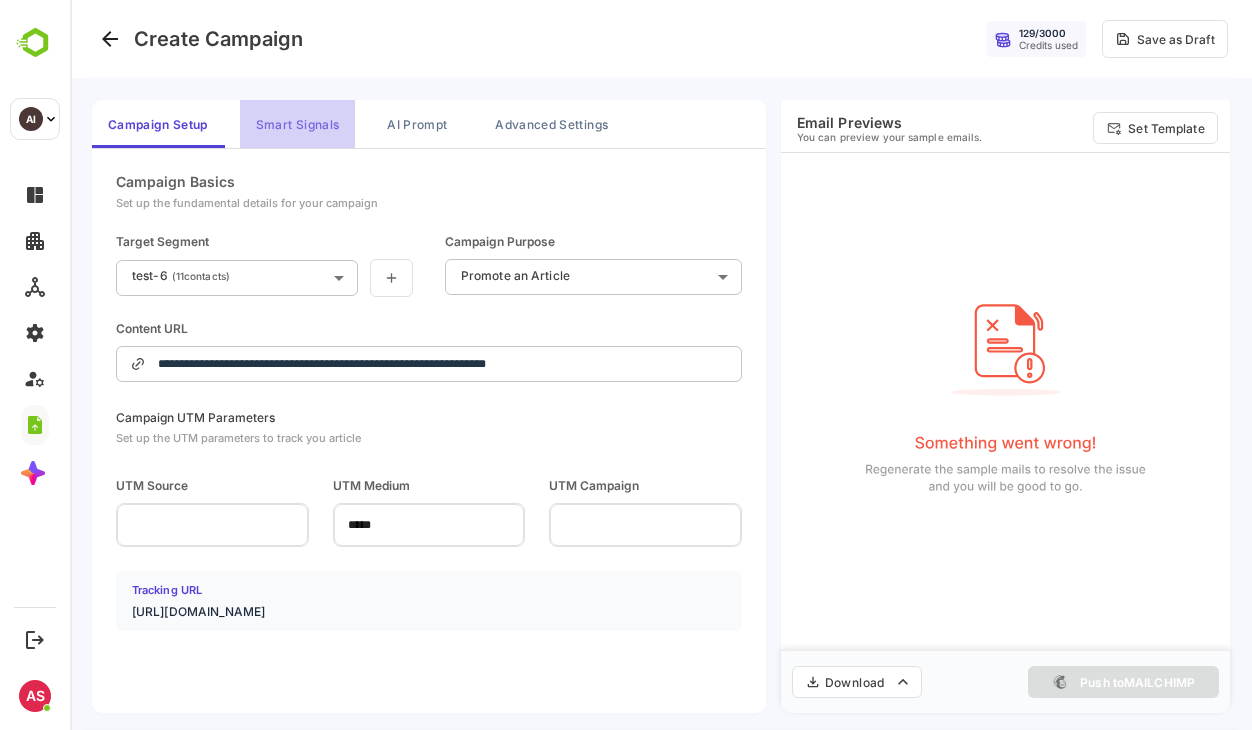 click on "Smart Signals" at bounding box center [297, 124] 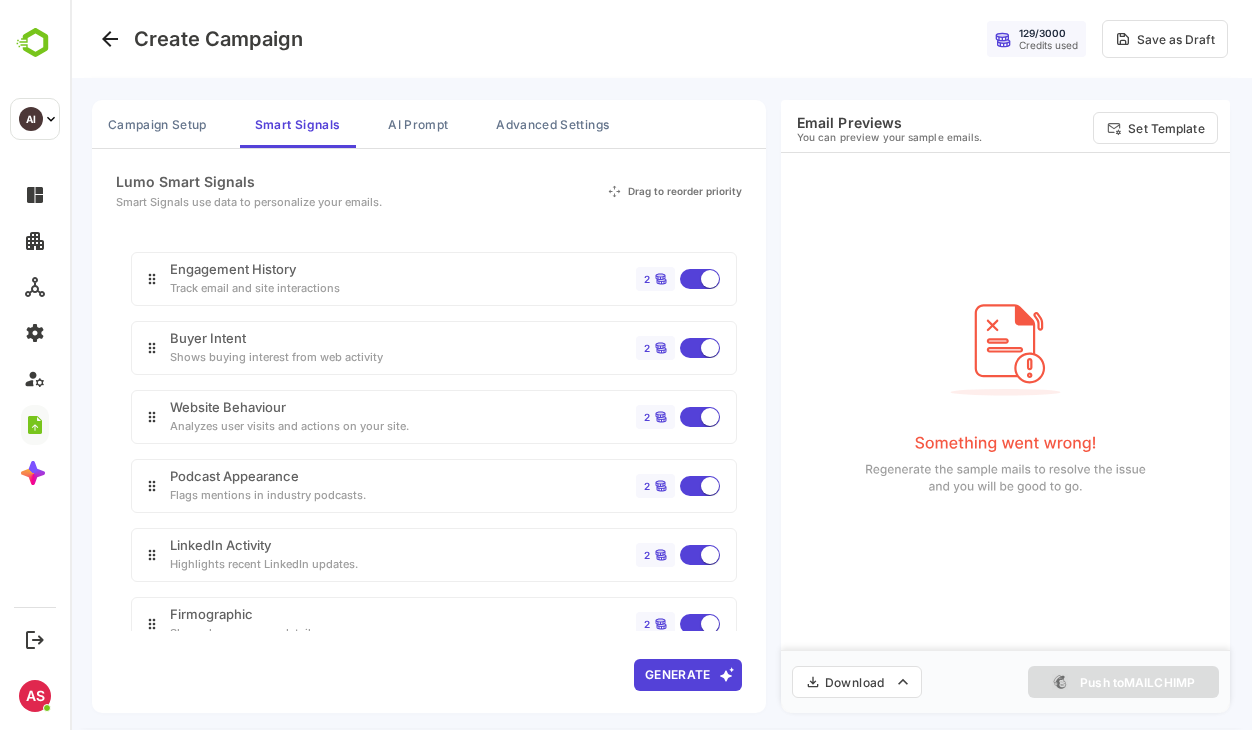 scroll, scrollTop: 148, scrollLeft: 0, axis: vertical 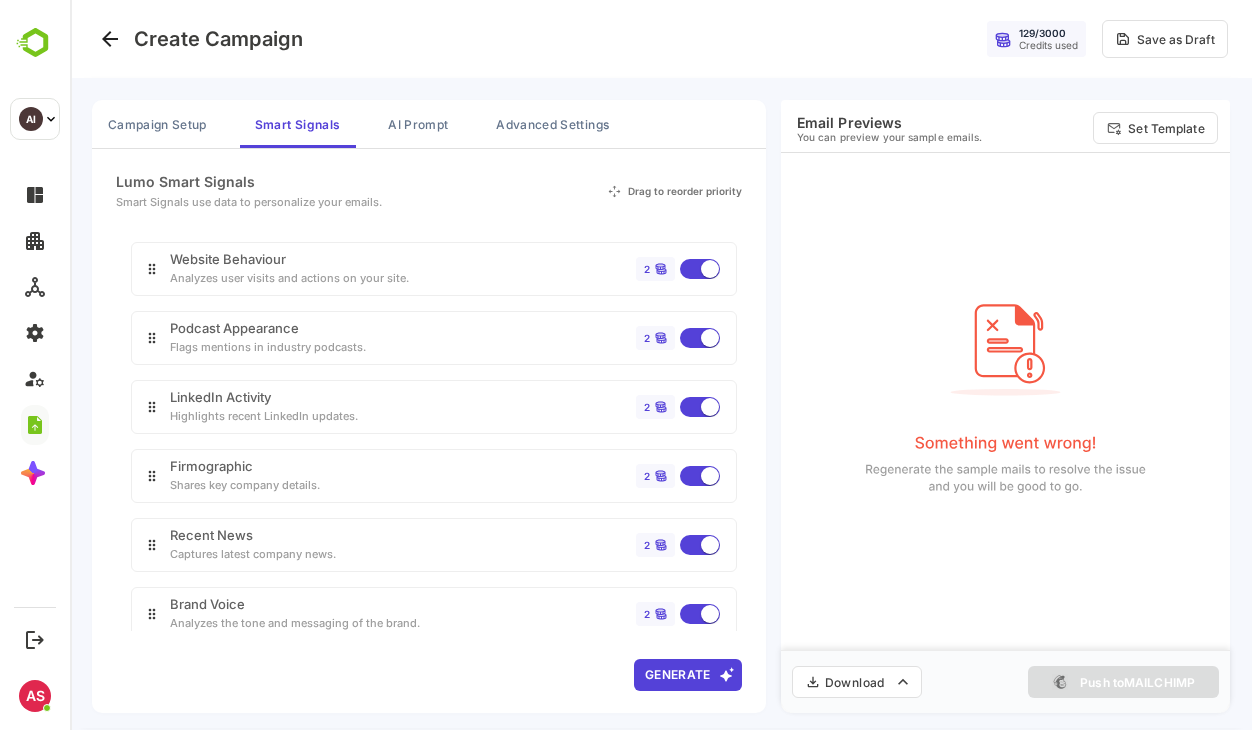 click on "Generate" at bounding box center (688, 675) 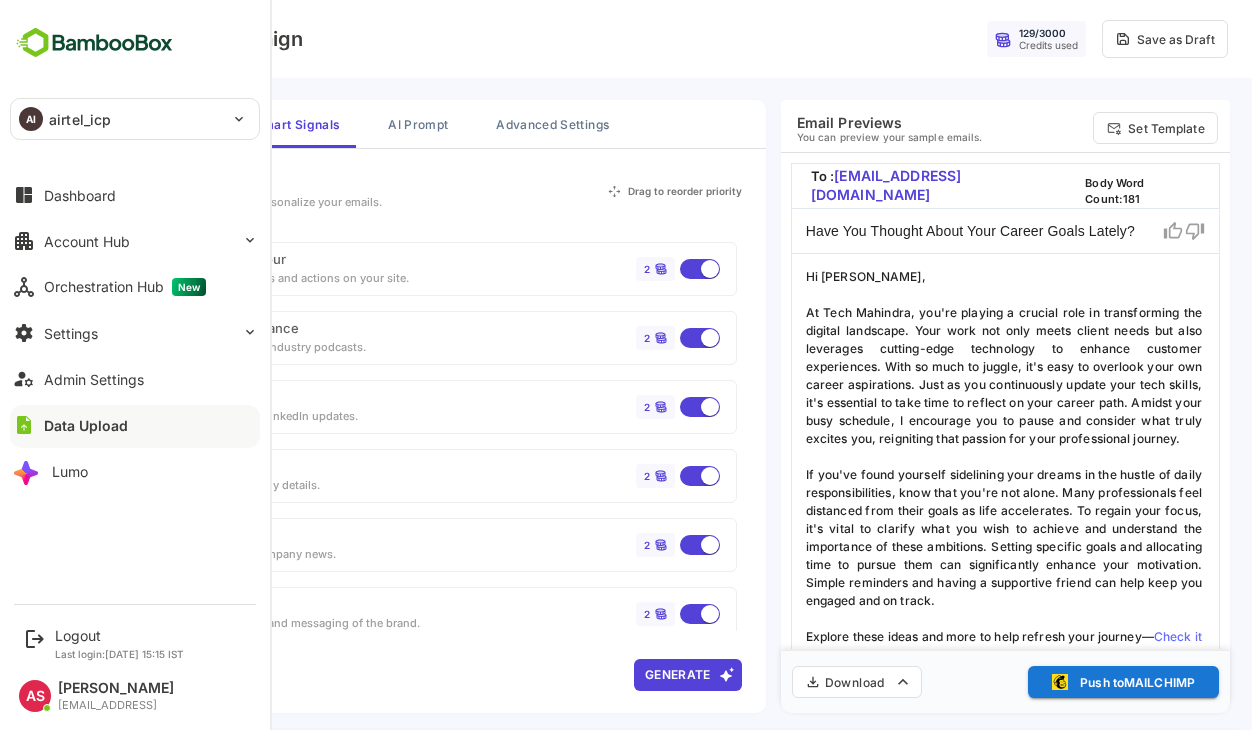 click on "Data Upload" at bounding box center (86, 425) 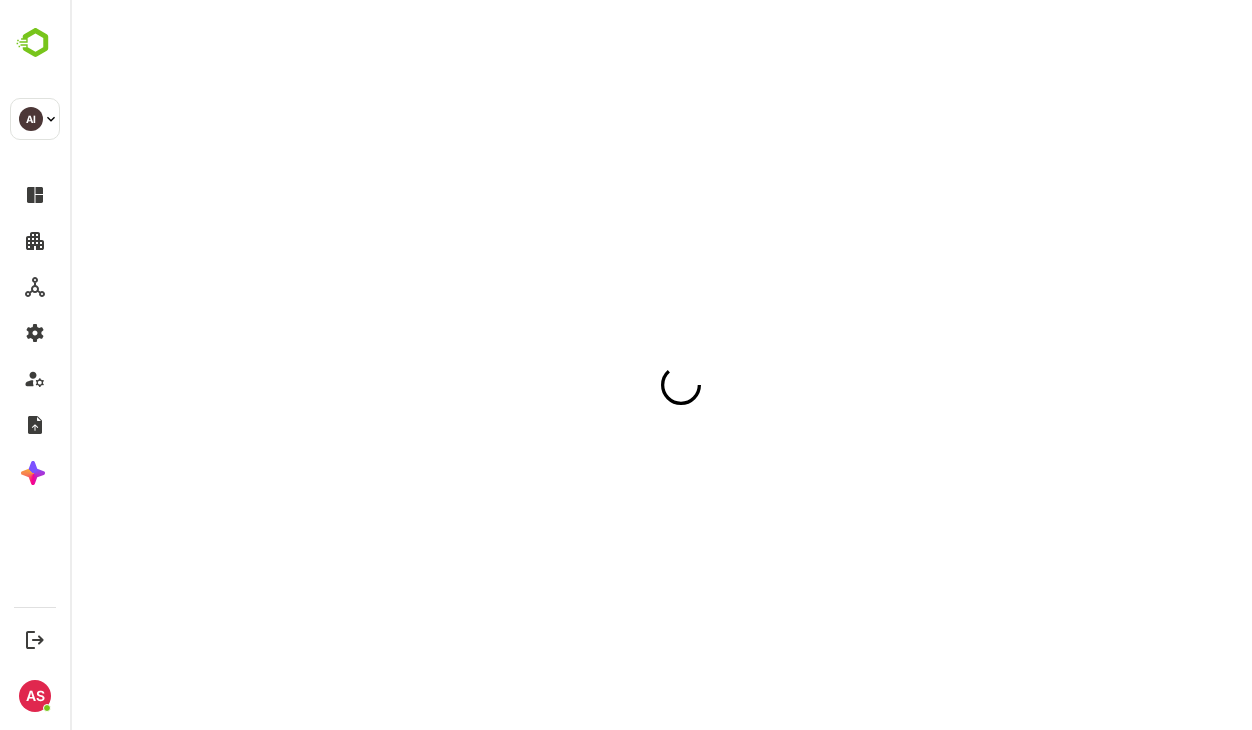 scroll, scrollTop: 0, scrollLeft: 0, axis: both 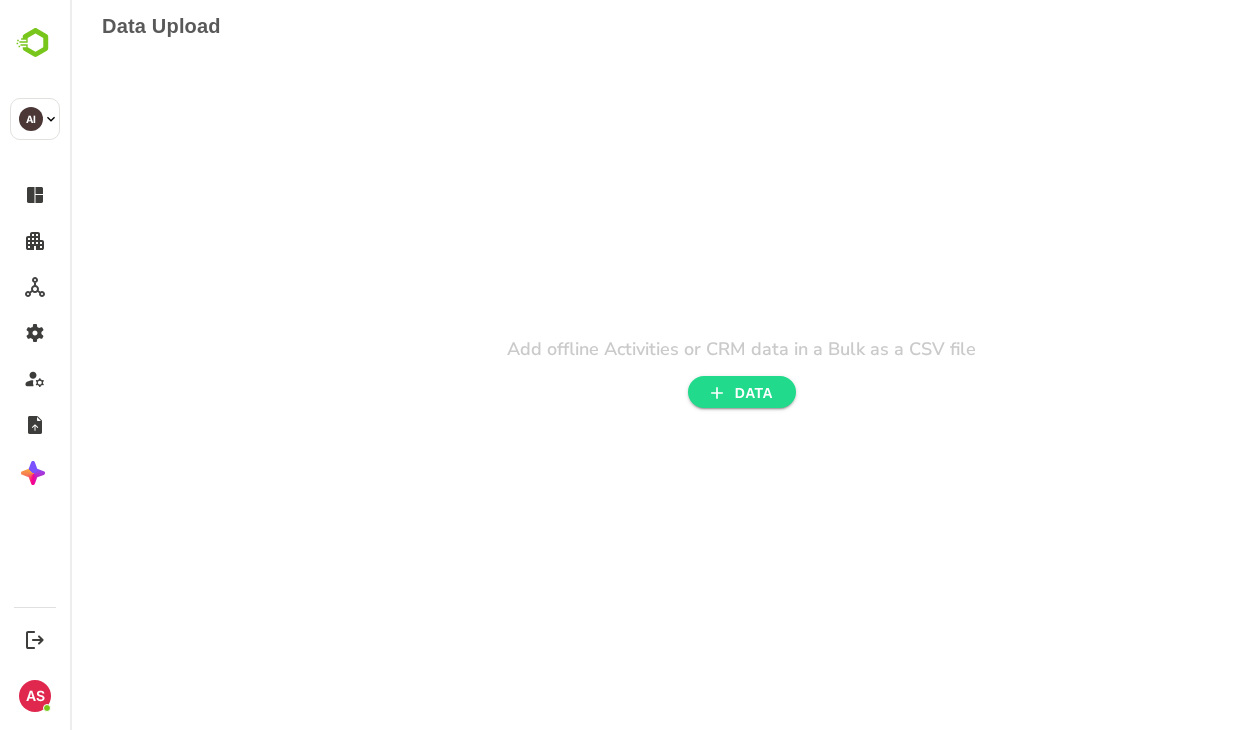 click 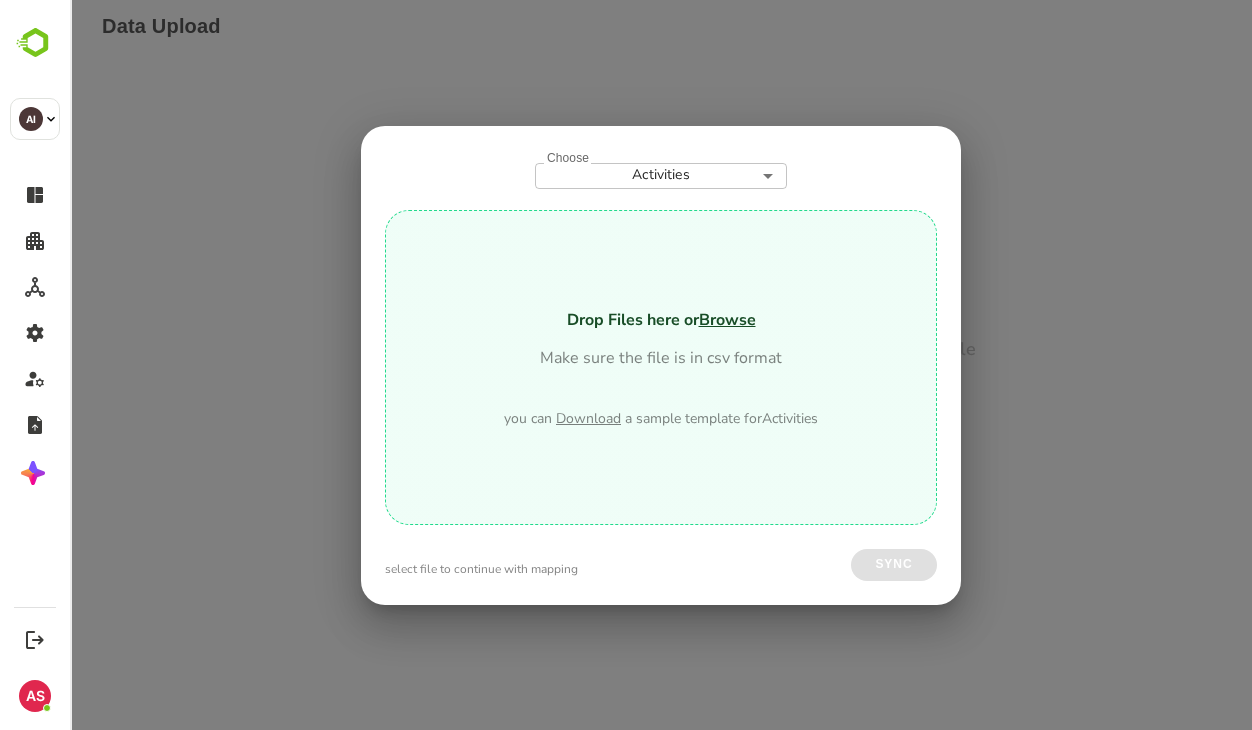 click on "**********" at bounding box center (661, 18) 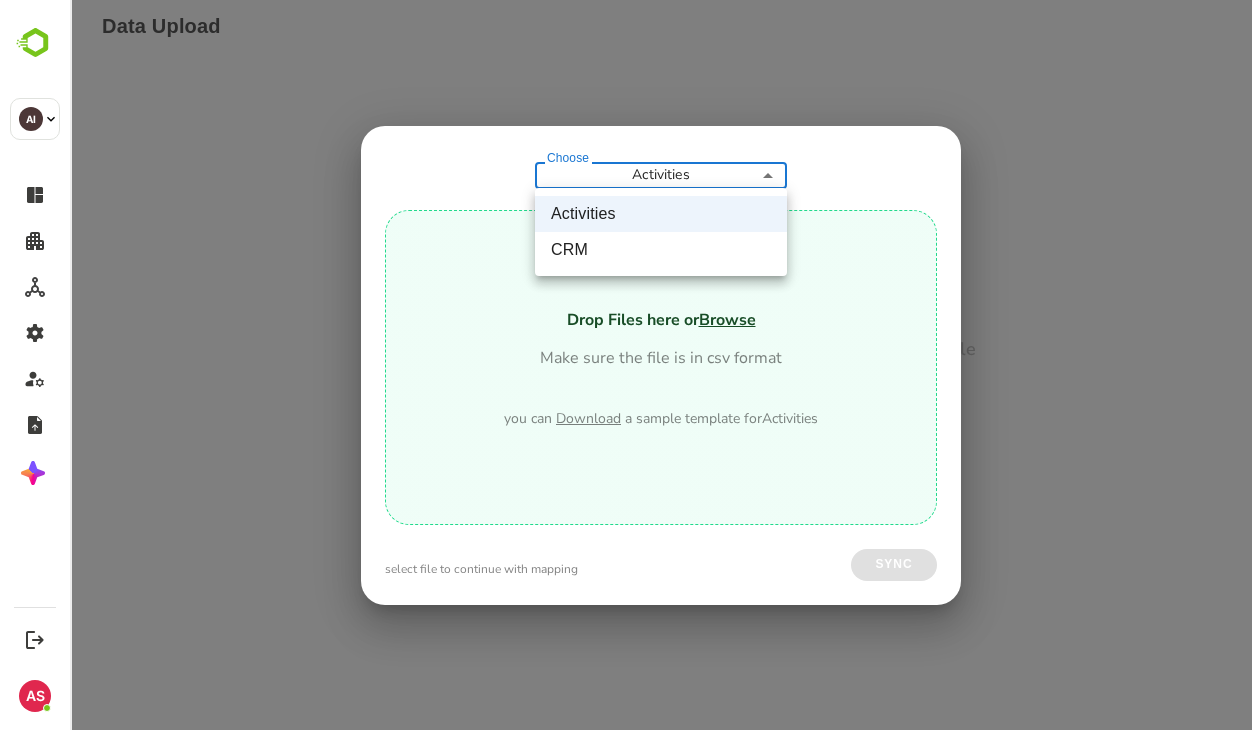 click on "CRM" at bounding box center [661, 250] 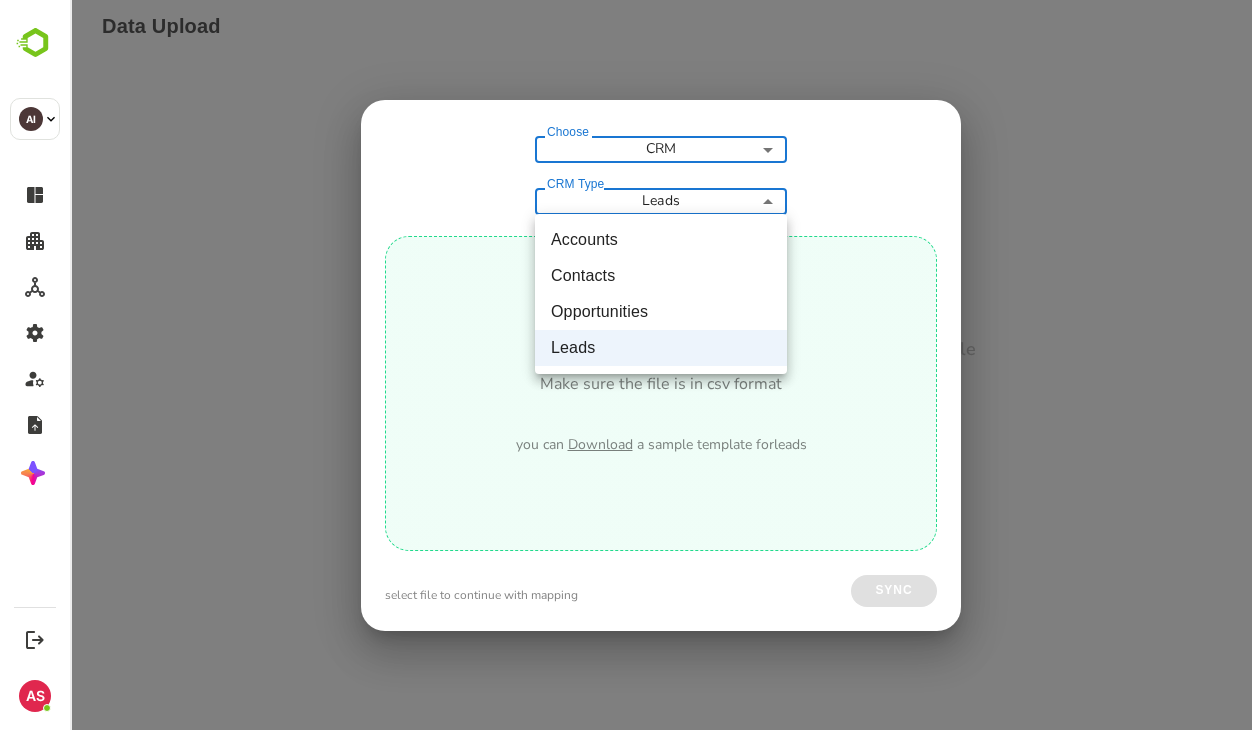 click on "Data Upload Add offline Activities or CRM data in a Bulk as a CSV file DATA Choose CRM *** Choose CRM Type Leads ***** CRM Type Drop Files here or  Browse Make sure the file is in csv format you can   Download   a sample template for  leads select file to continue with mapping Sync Accounts Contacts Opportunities Leads" at bounding box center [661, 18] 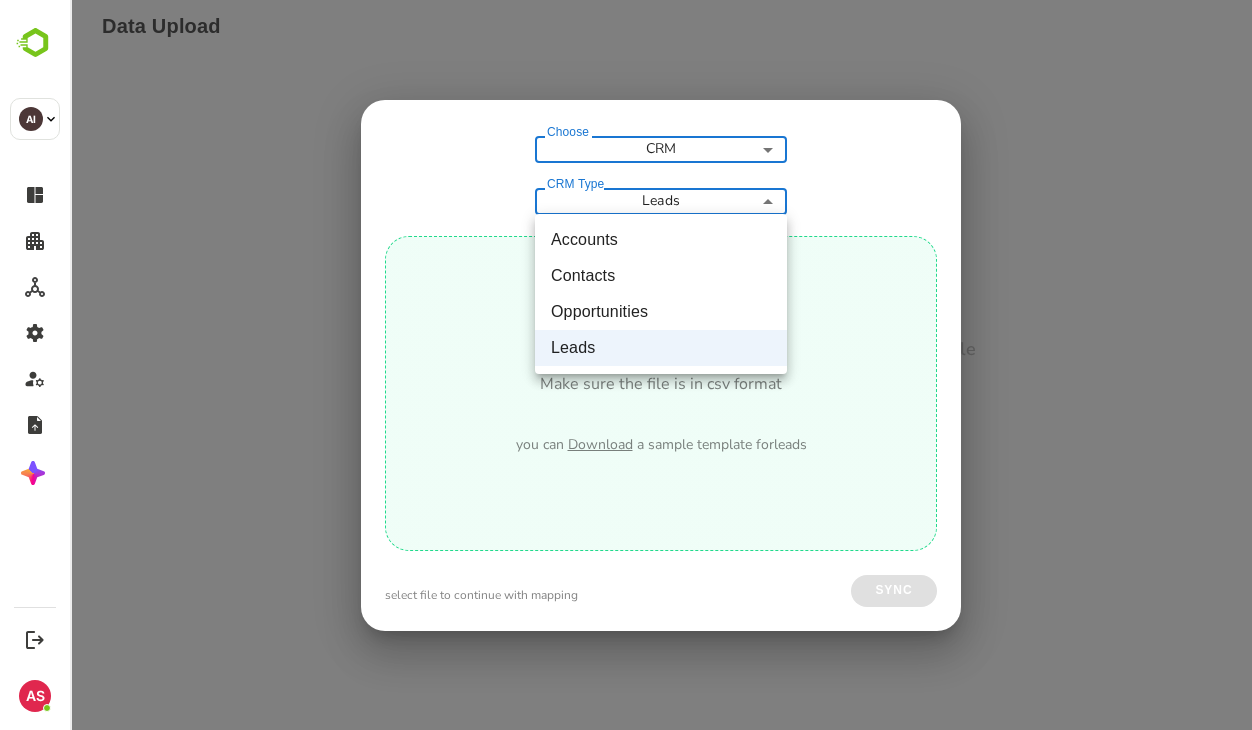 click on "Accounts" at bounding box center [661, 240] 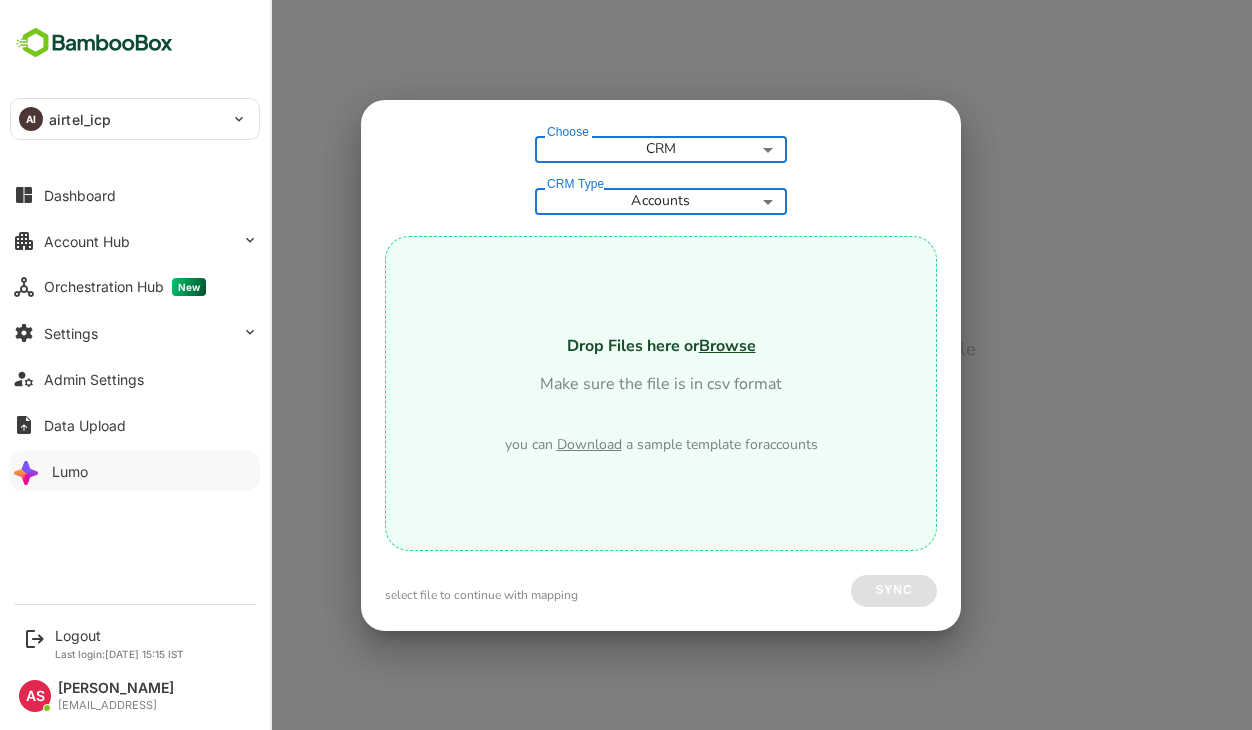 click on "Lumo" at bounding box center (70, 471) 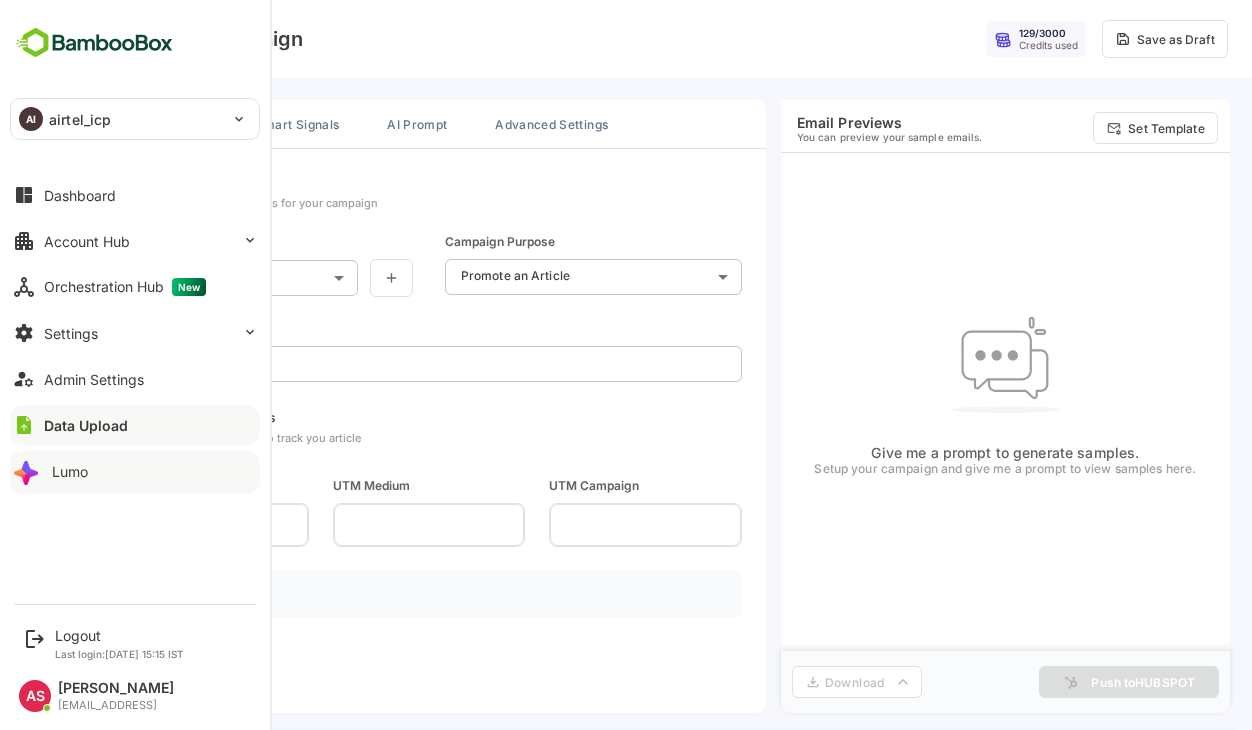 scroll, scrollTop: 0, scrollLeft: 0, axis: both 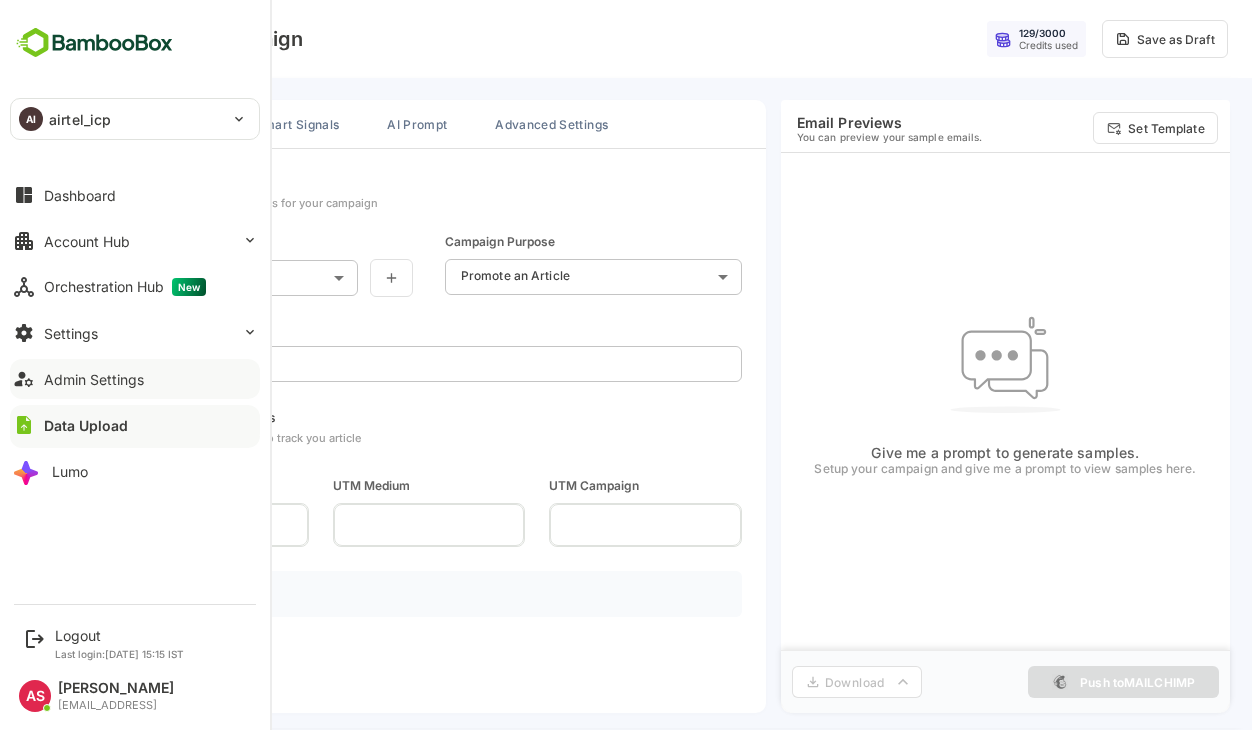 click on "Admin Settings" at bounding box center [94, 379] 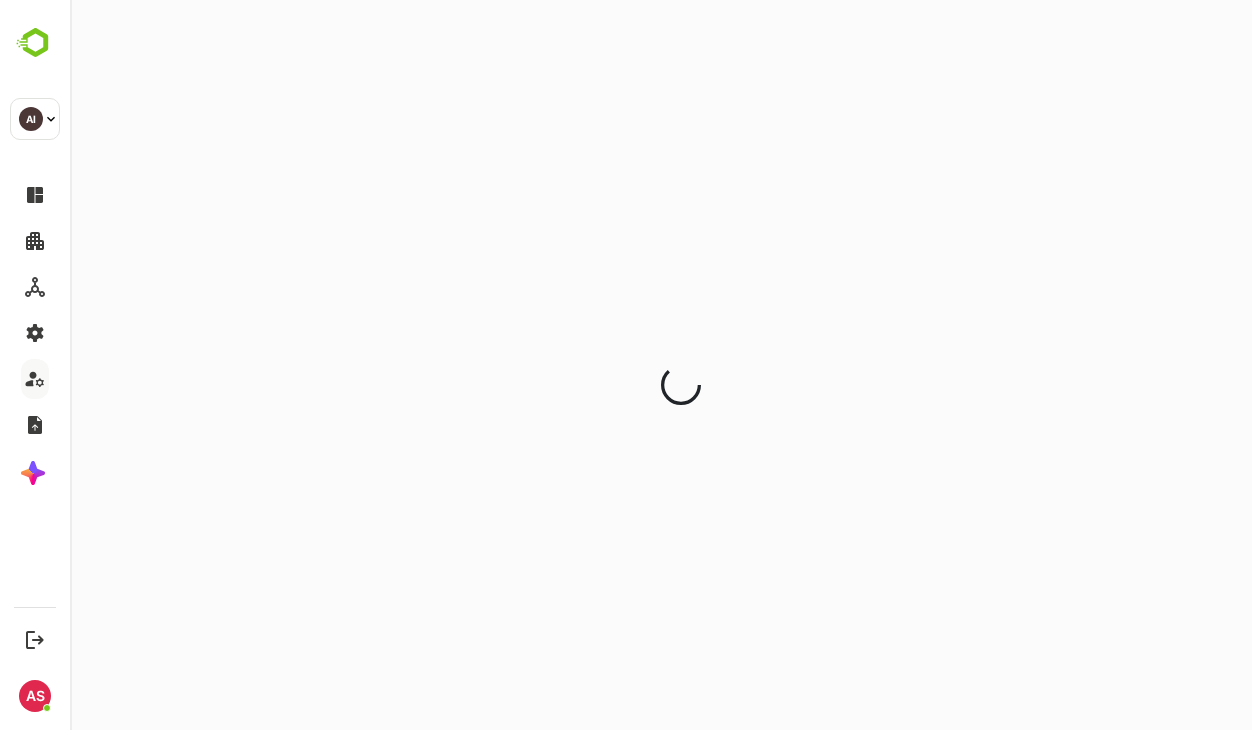 scroll, scrollTop: 0, scrollLeft: 0, axis: both 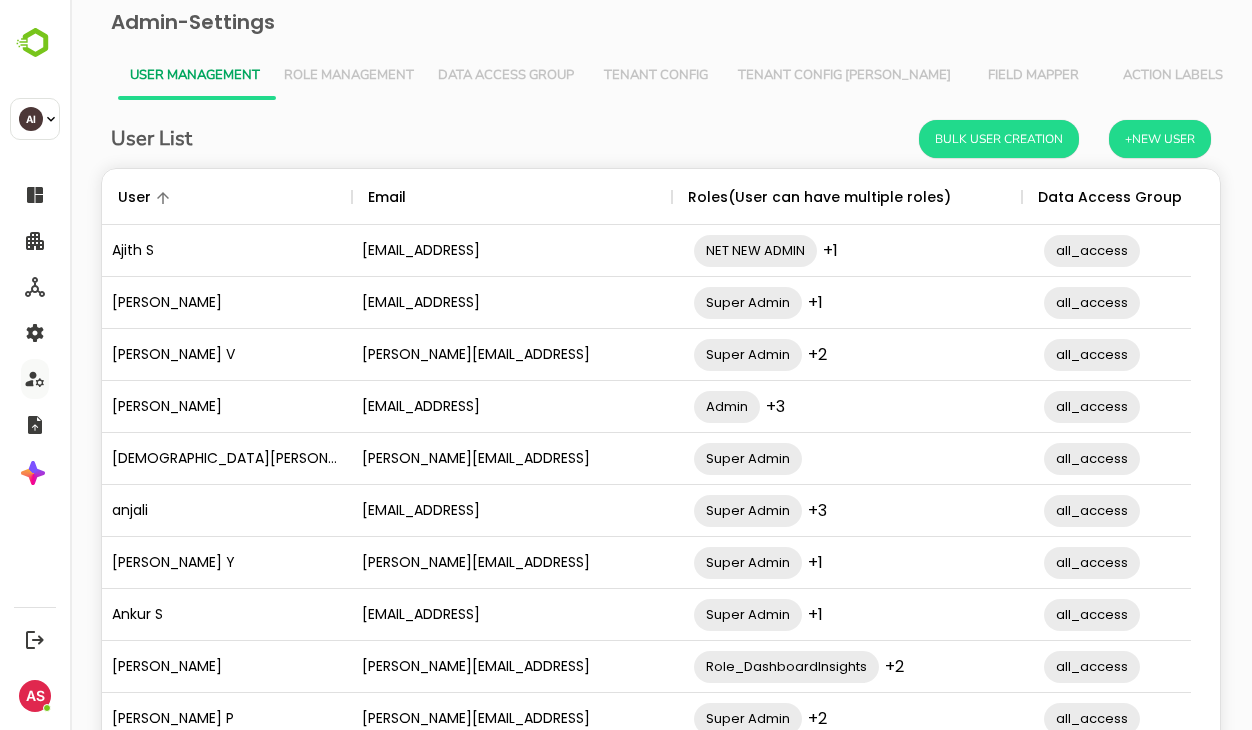 drag, startPoint x: 337, startPoint y: 364, endPoint x: 84, endPoint y: 361, distance: 253.01779 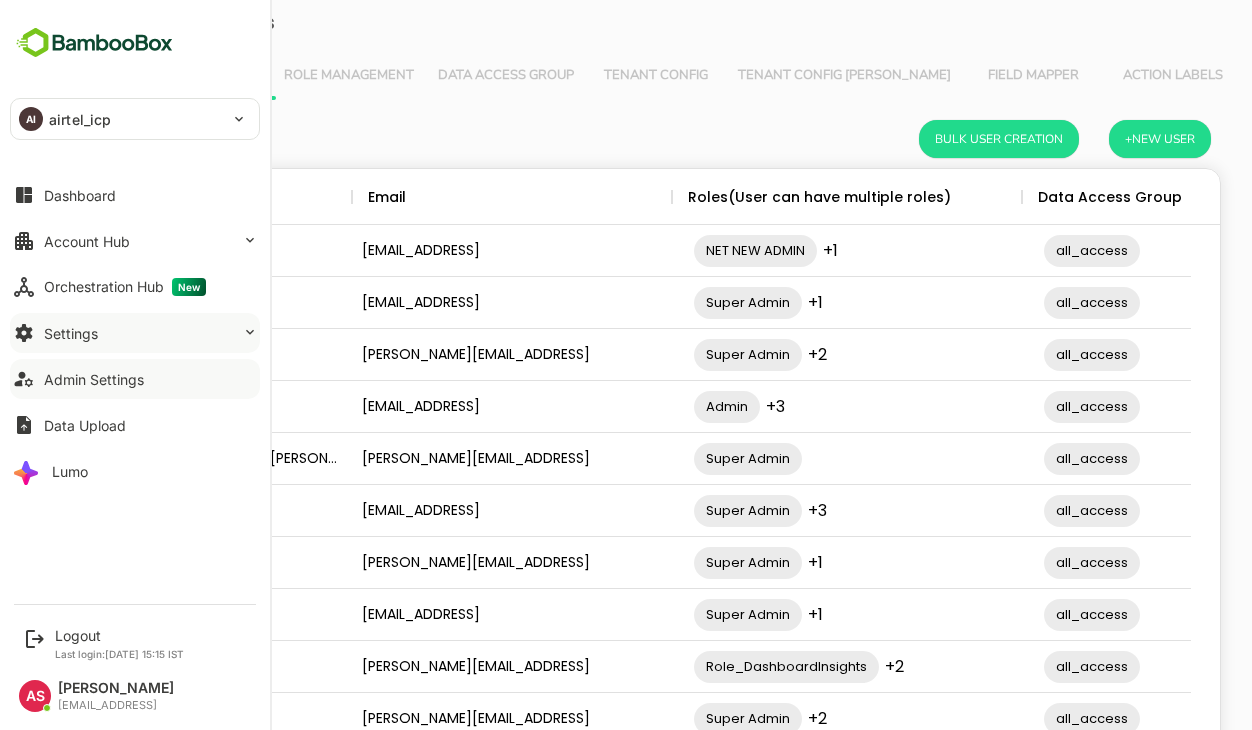 click on "Settings" at bounding box center [71, 333] 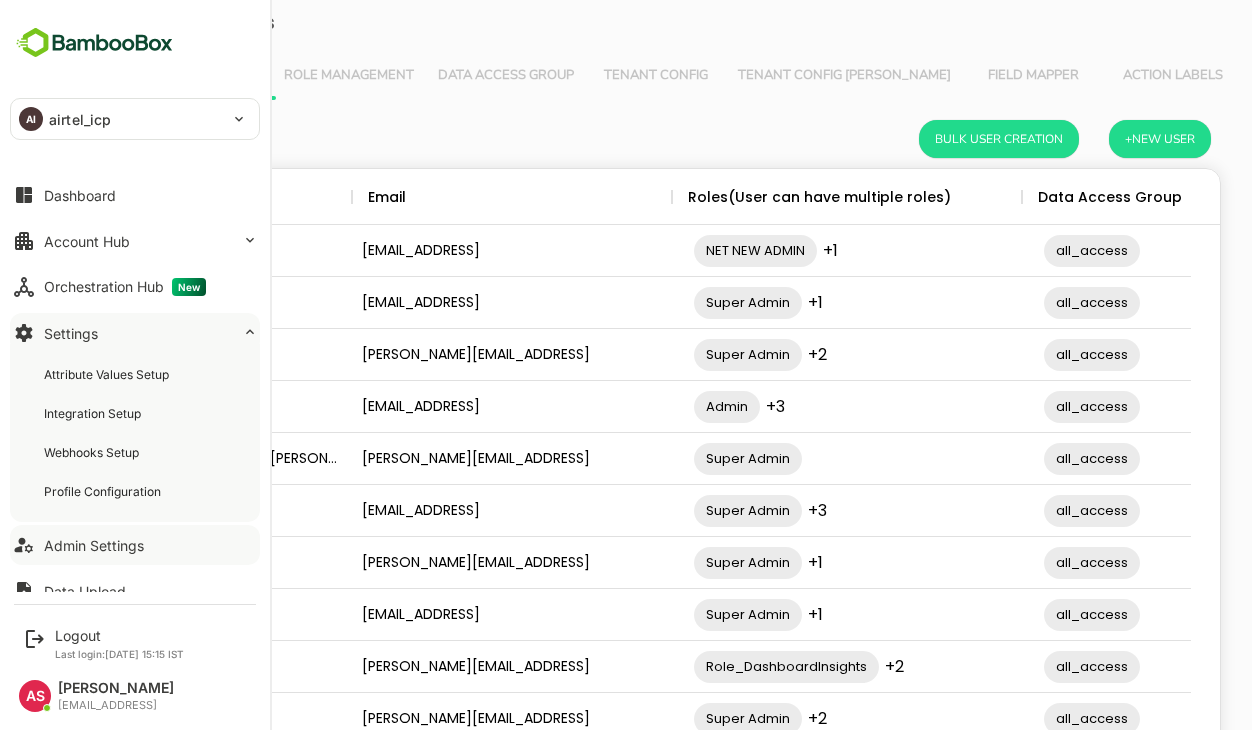 click on "Settings" at bounding box center [71, 333] 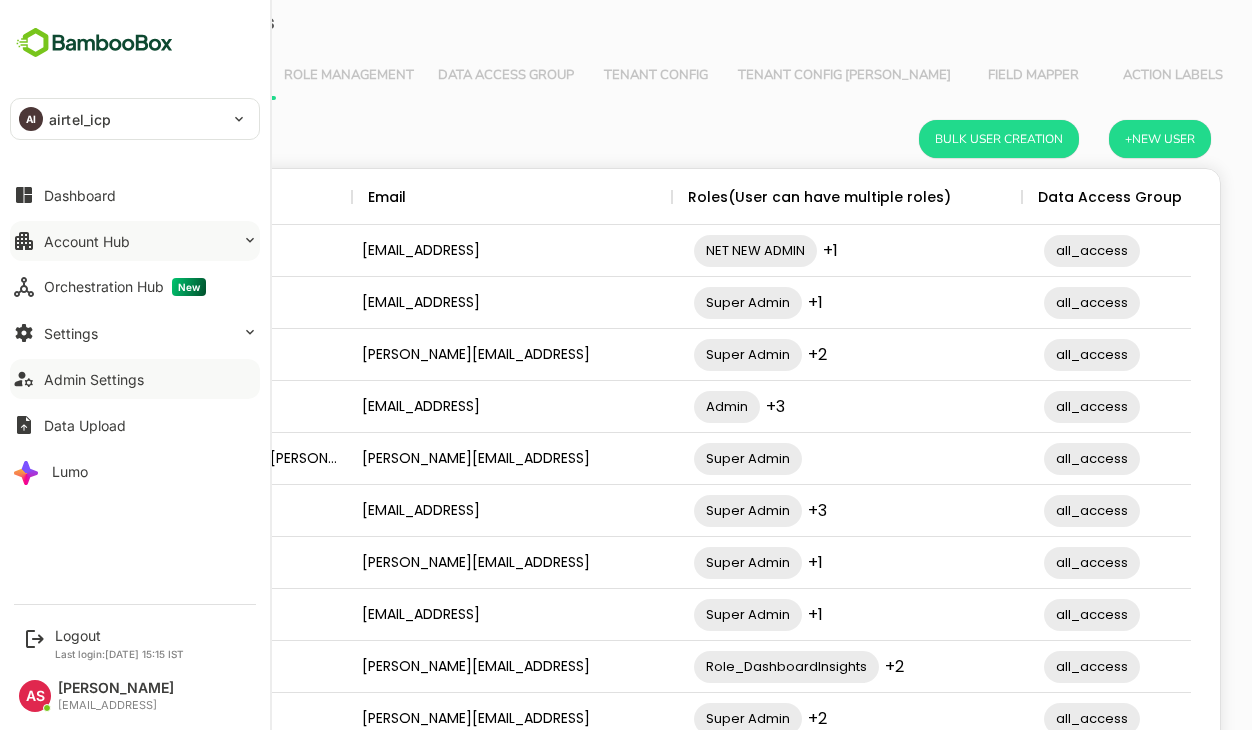 click on "Account Hub" at bounding box center (135, 241) 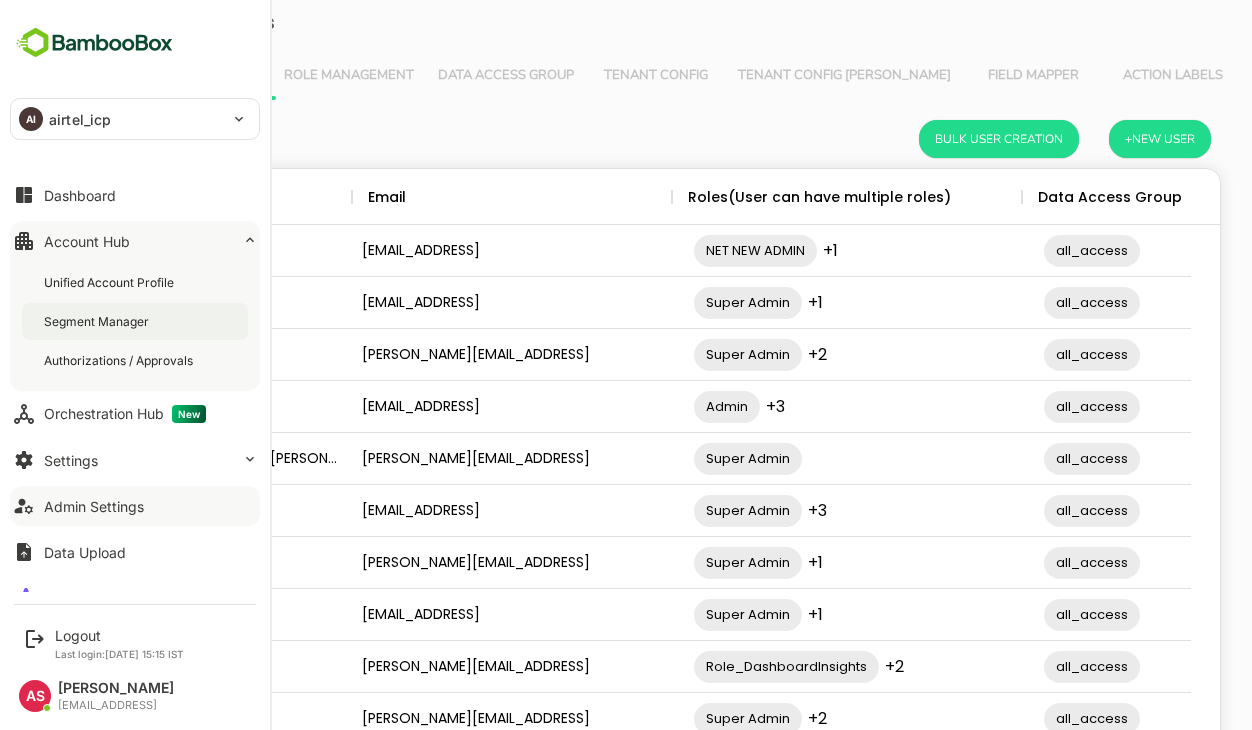 click on "Segment Manager" at bounding box center [135, 321] 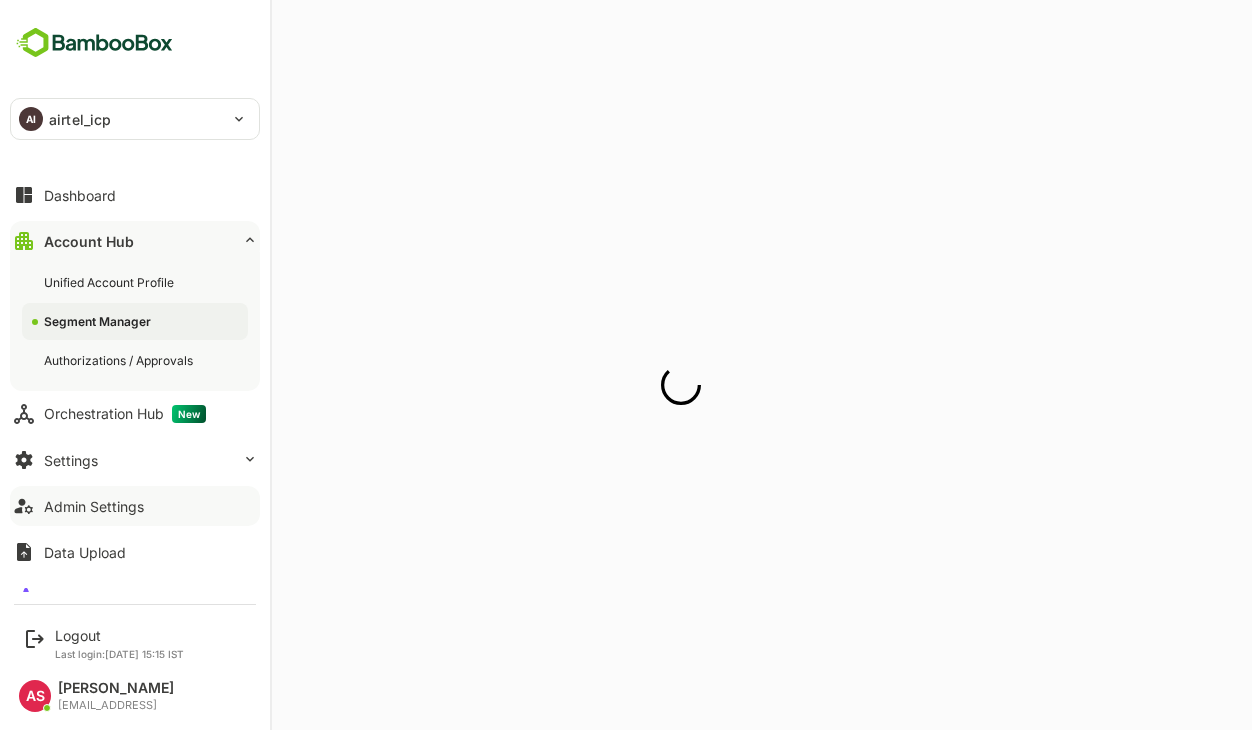 scroll, scrollTop: 0, scrollLeft: 0, axis: both 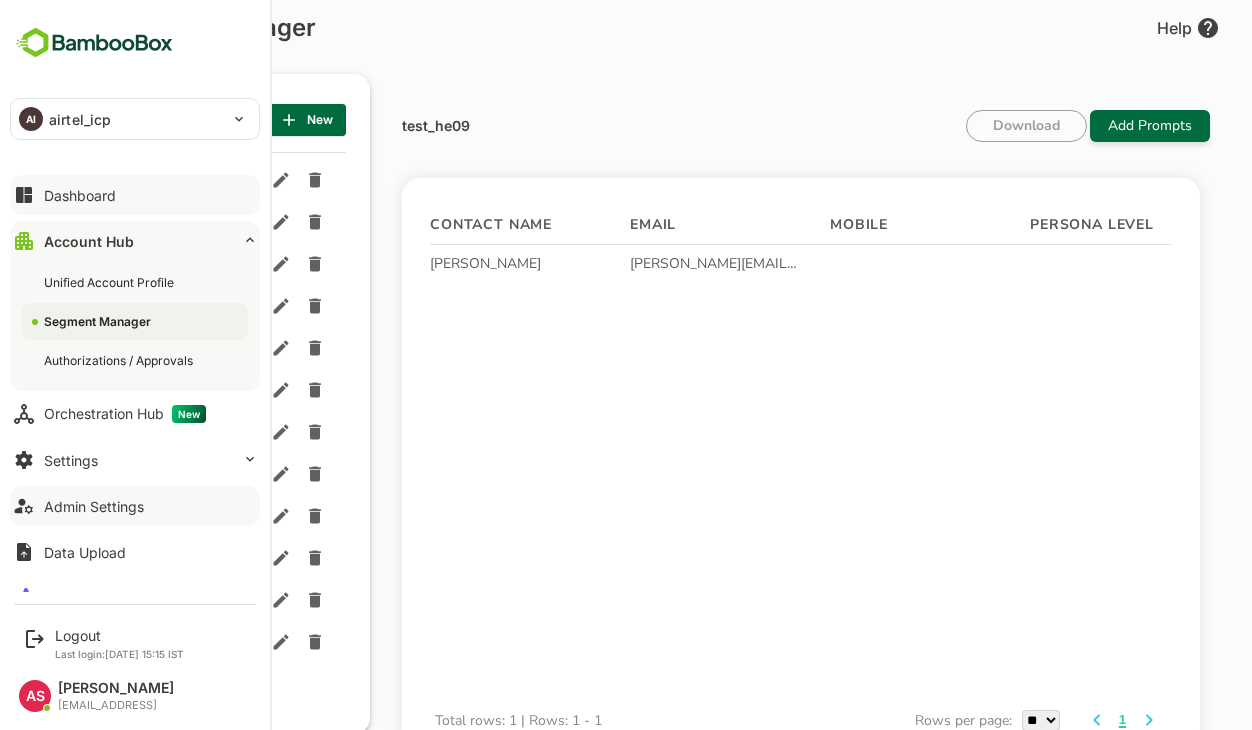 click on "Dashboard" at bounding box center (80, 195) 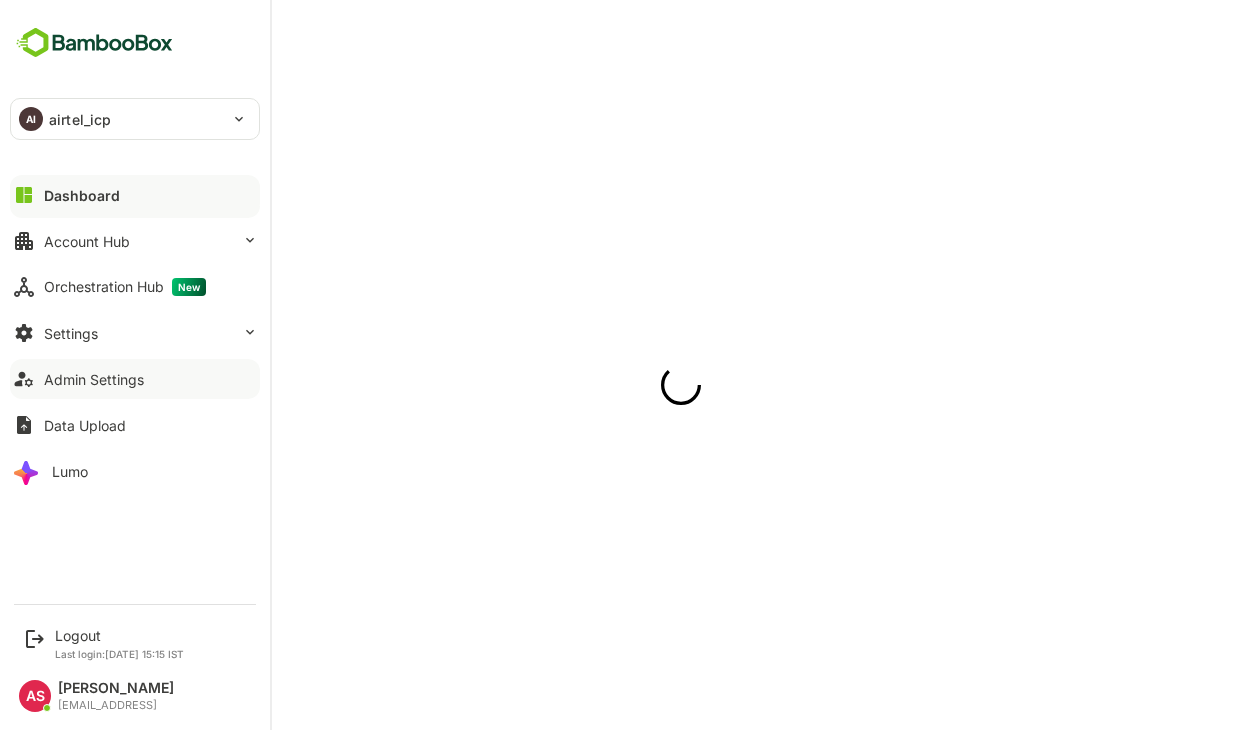scroll, scrollTop: 0, scrollLeft: 0, axis: both 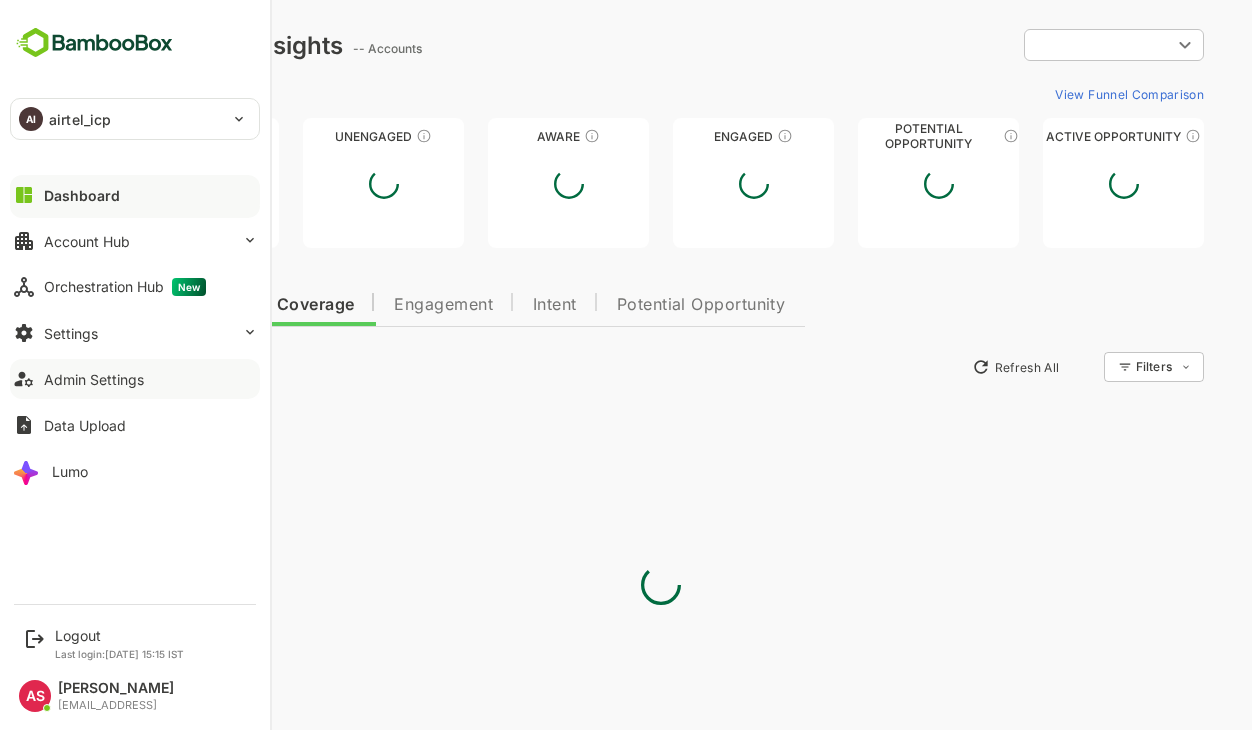 type on "**********" 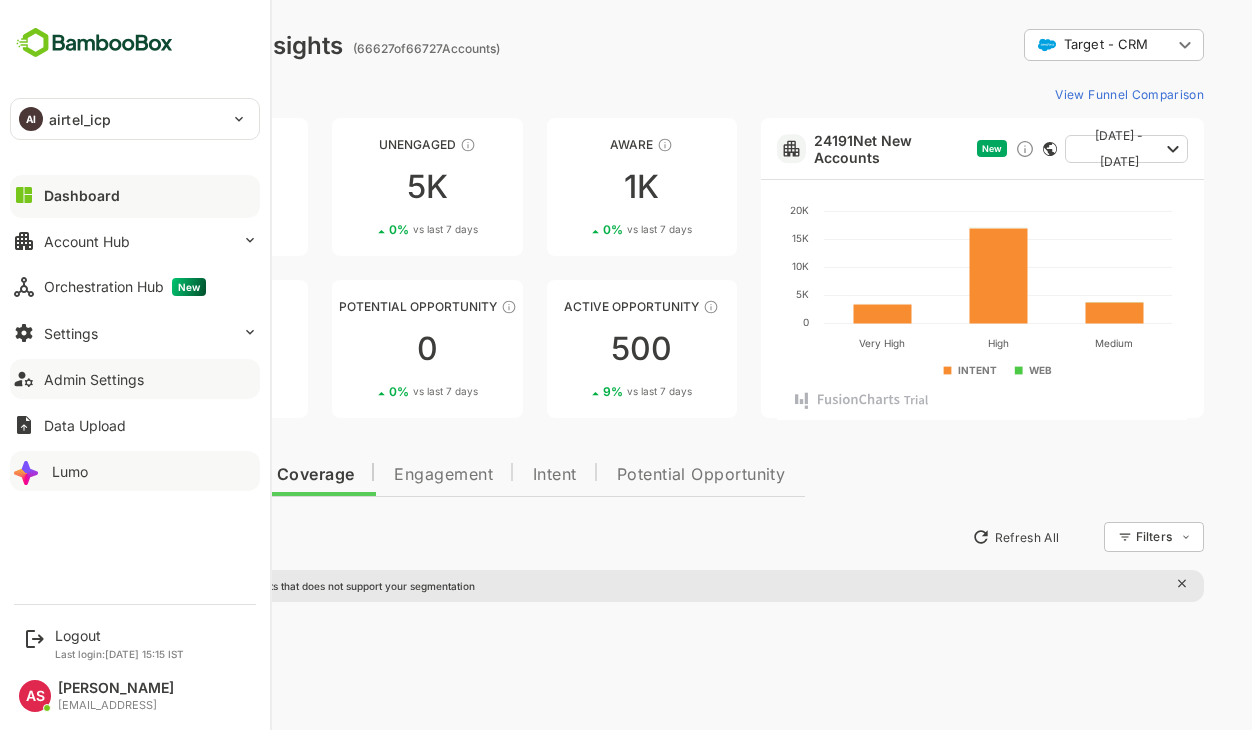 click on "Lumo" at bounding box center [70, 471] 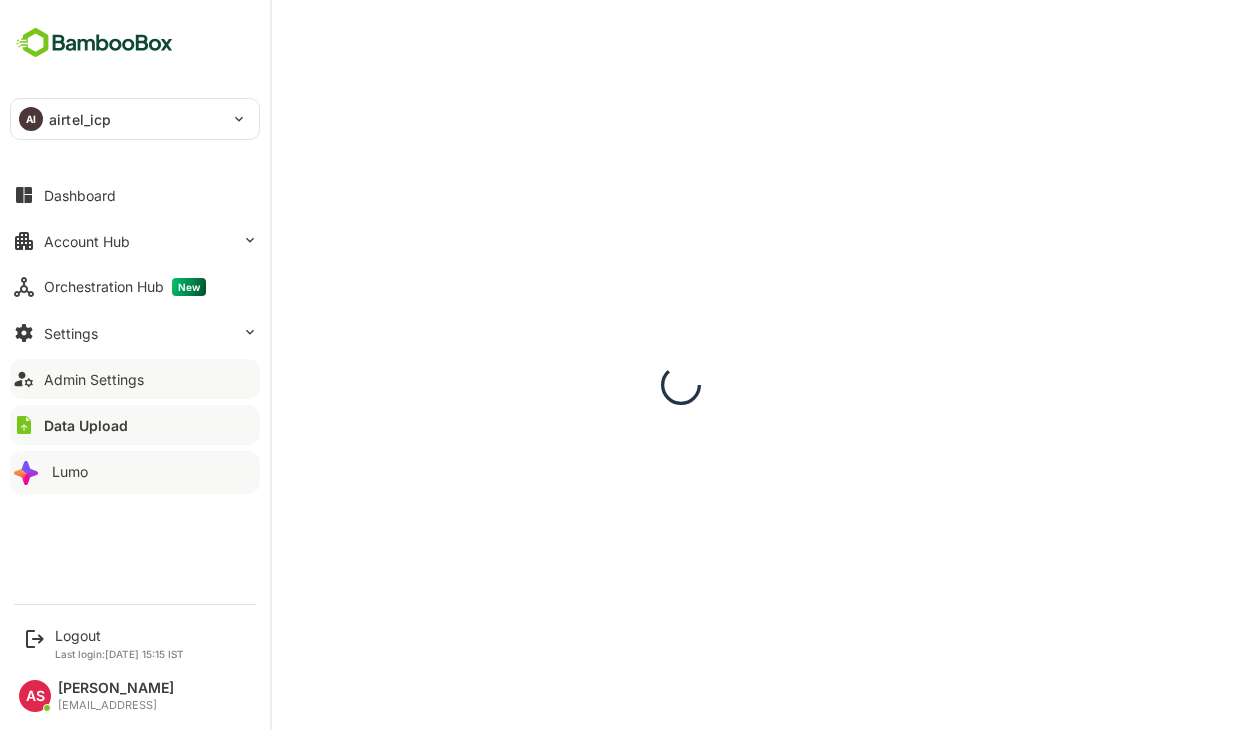 scroll, scrollTop: 0, scrollLeft: 0, axis: both 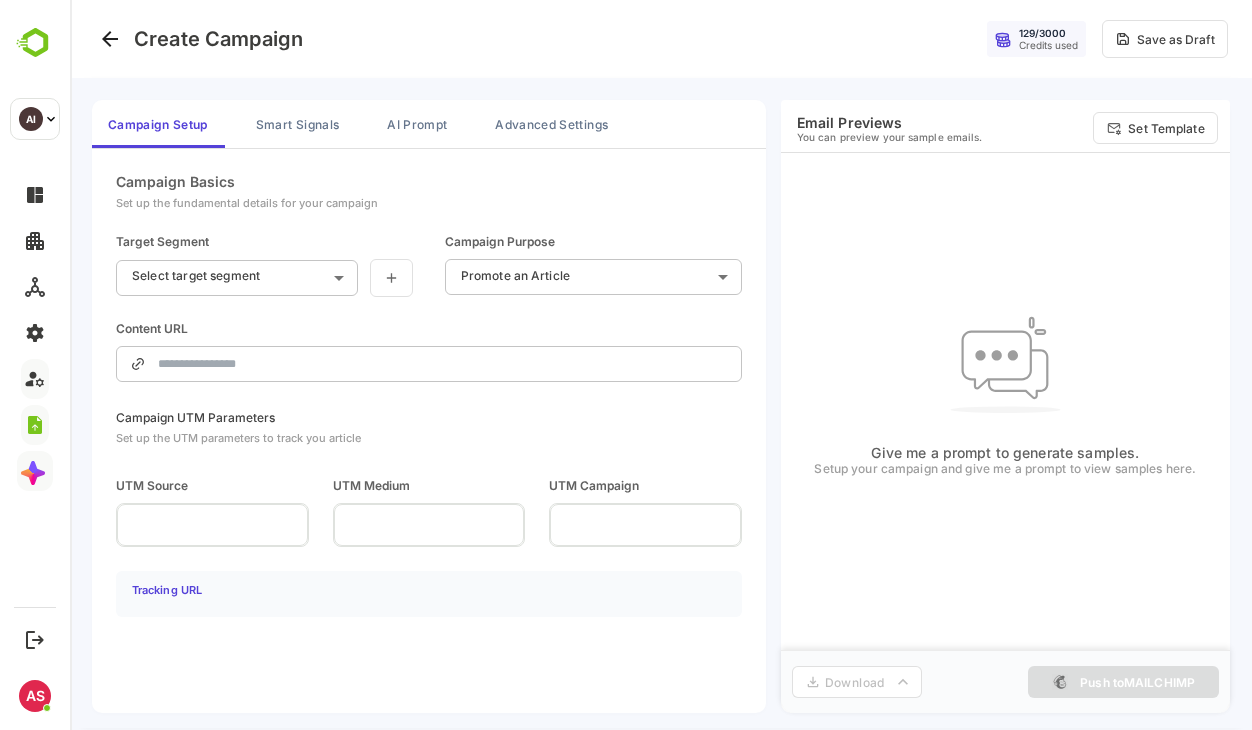 click on "**********" at bounding box center (661, 365) 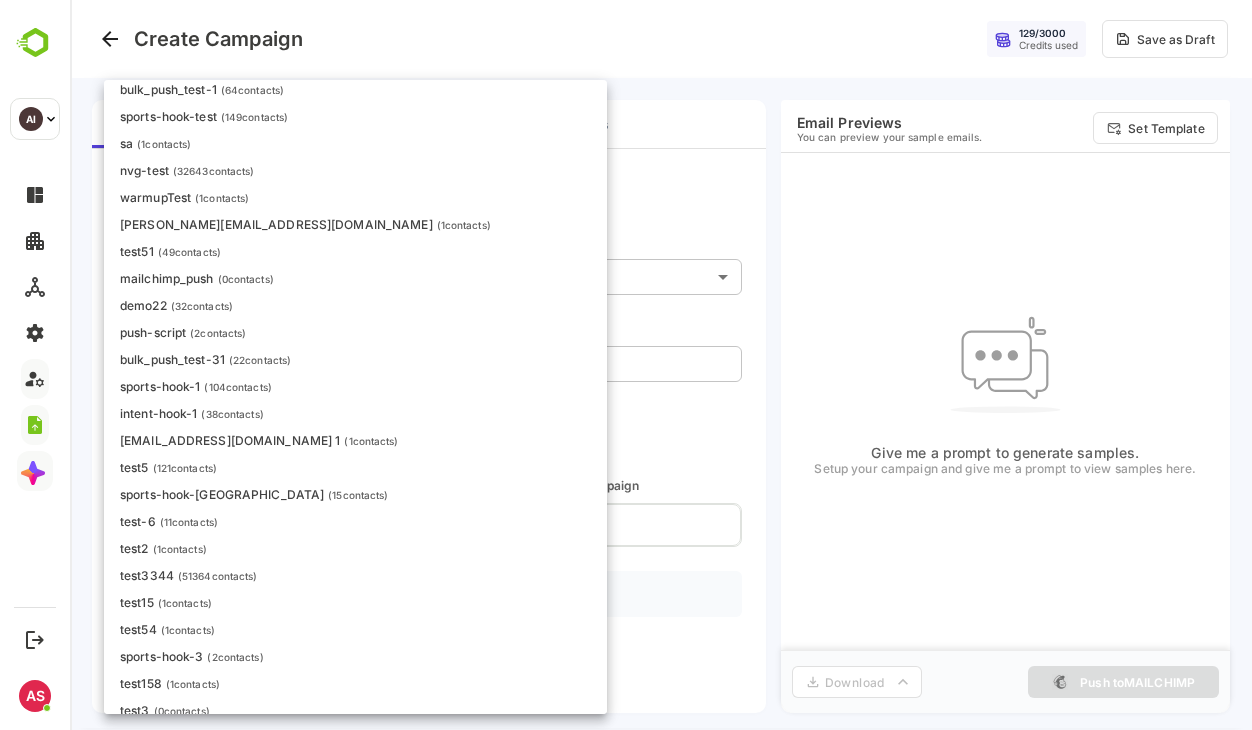 scroll, scrollTop: 447, scrollLeft: 0, axis: vertical 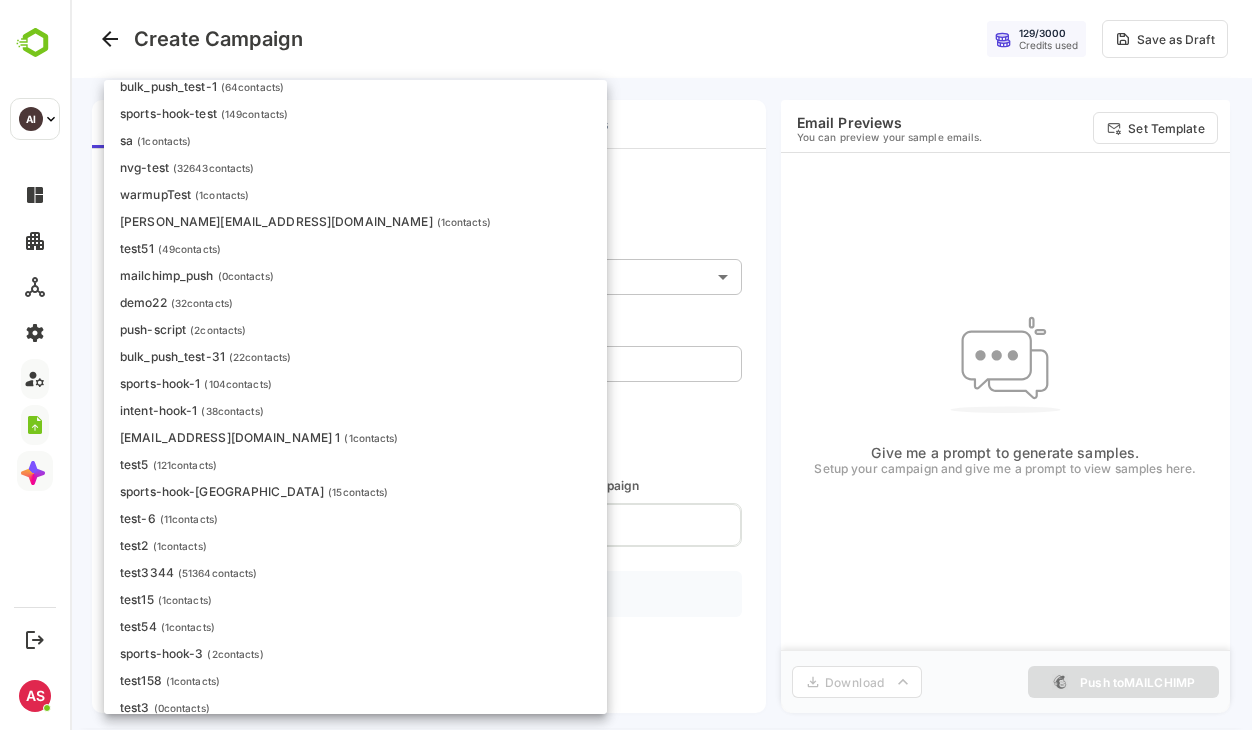 click on "test-6 ( 11  contacts)" at bounding box center (355, 518) 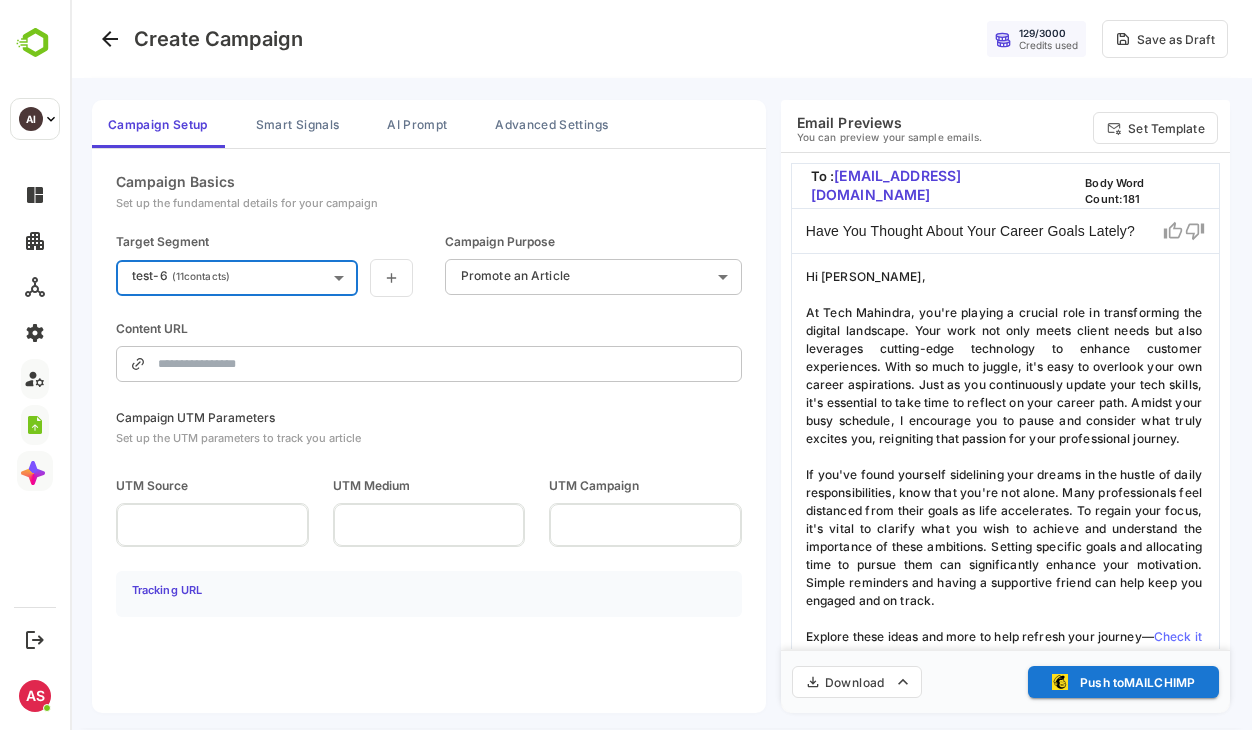 type on "**********" 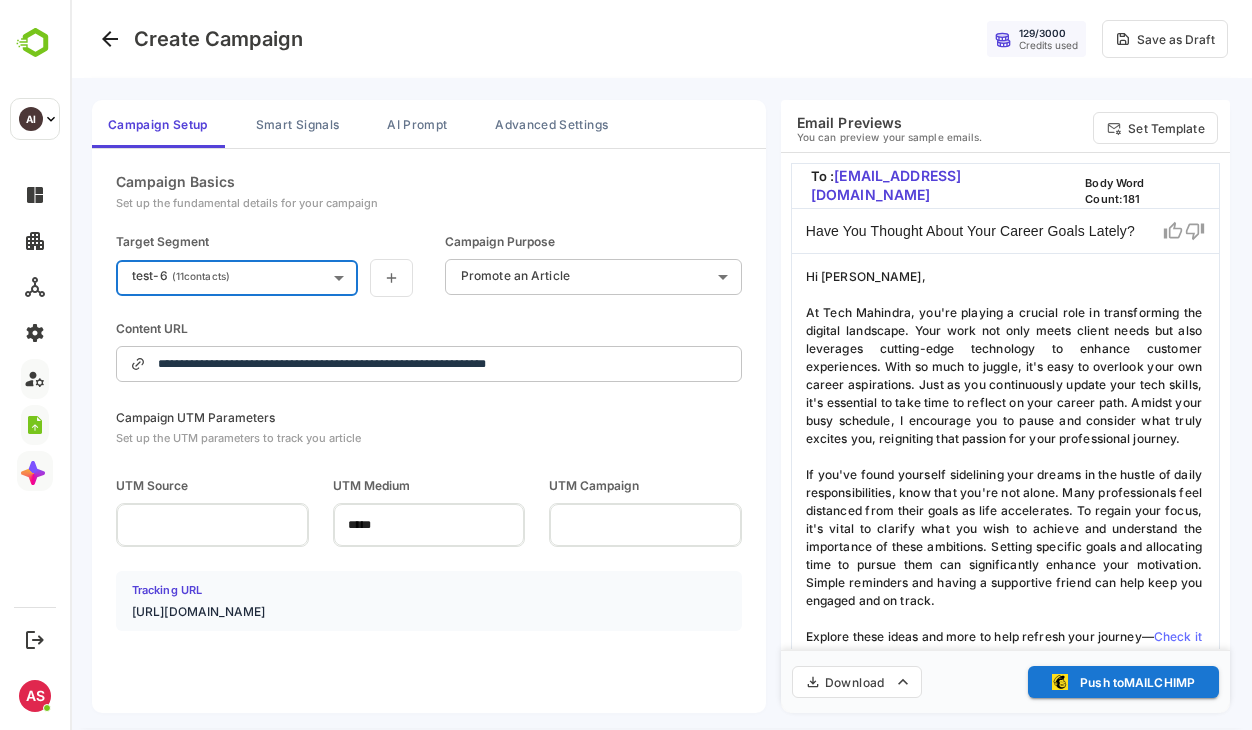 scroll, scrollTop: 86, scrollLeft: 0, axis: vertical 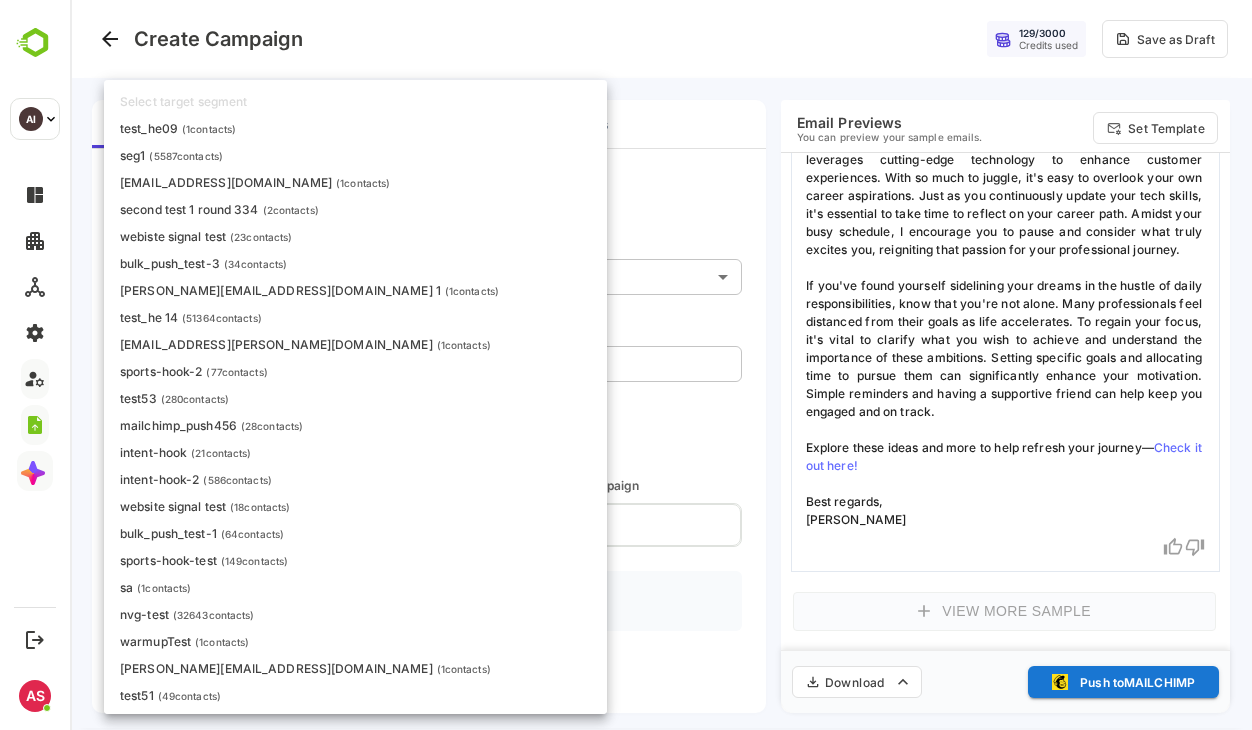click on "**********" at bounding box center [661, 365] 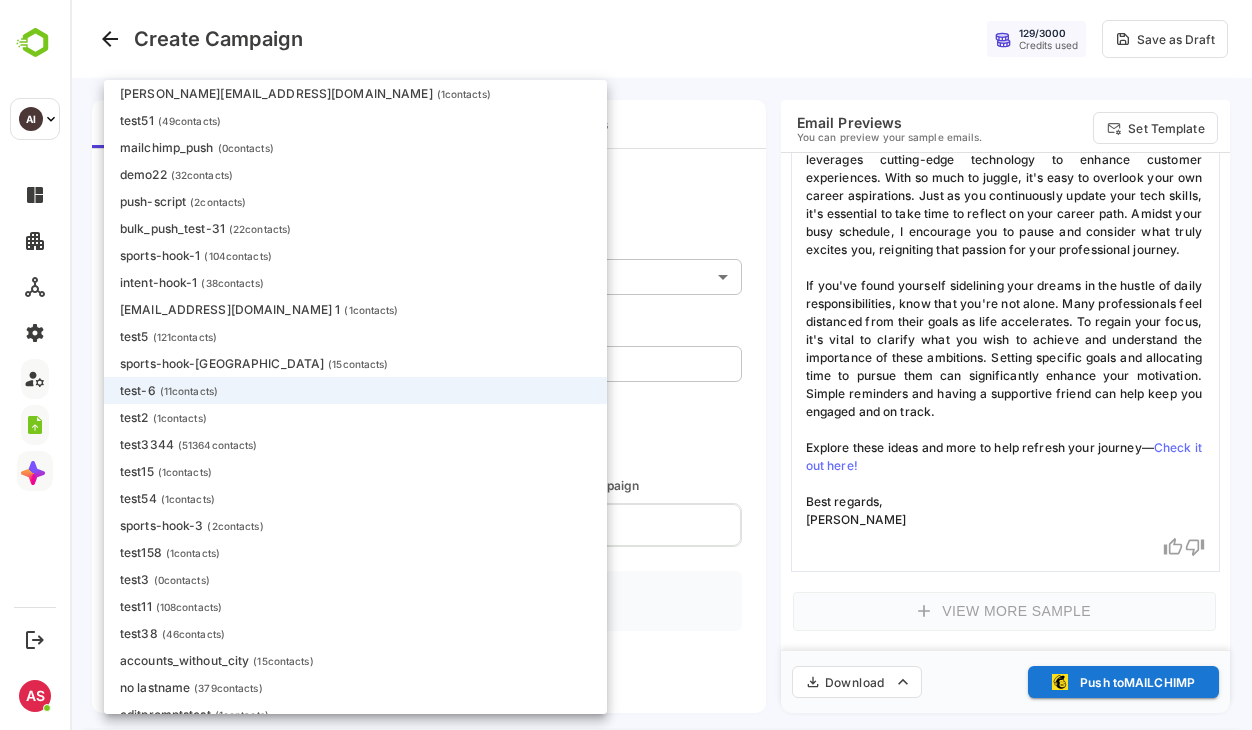 click on "accounts_without_city ( 15  contacts)" at bounding box center [217, 660] 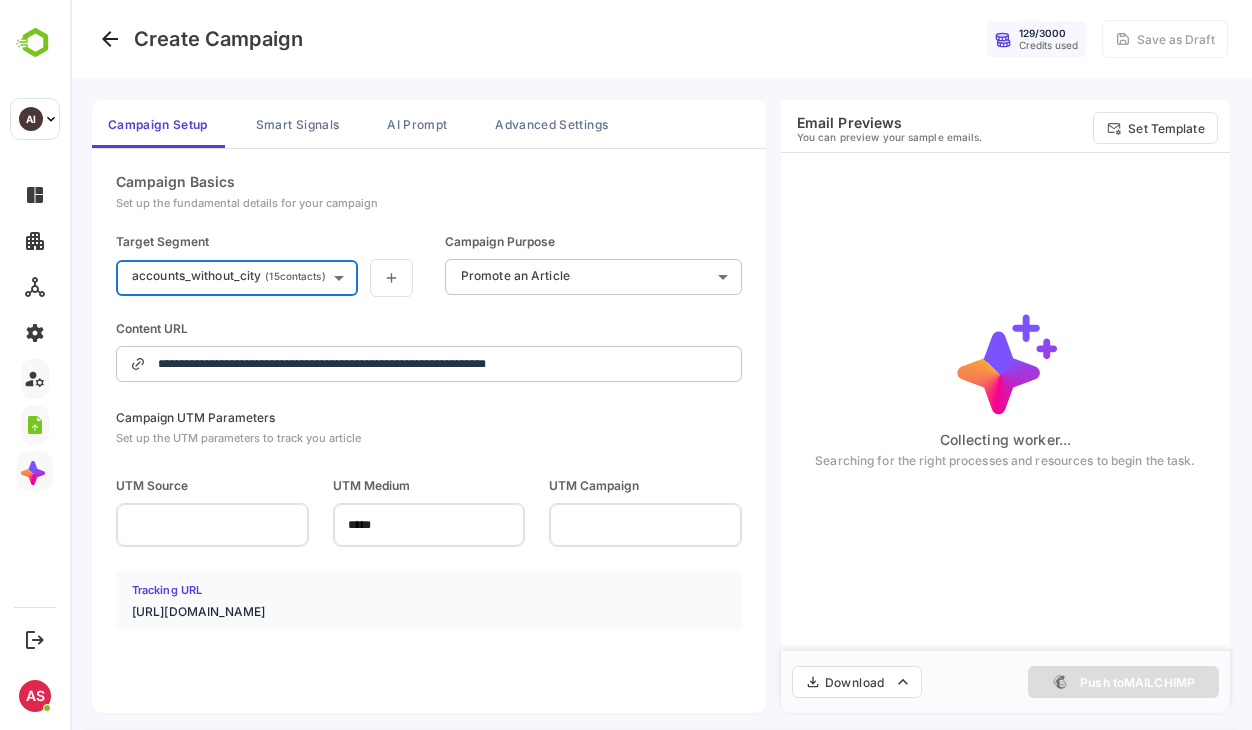 type on "**********" 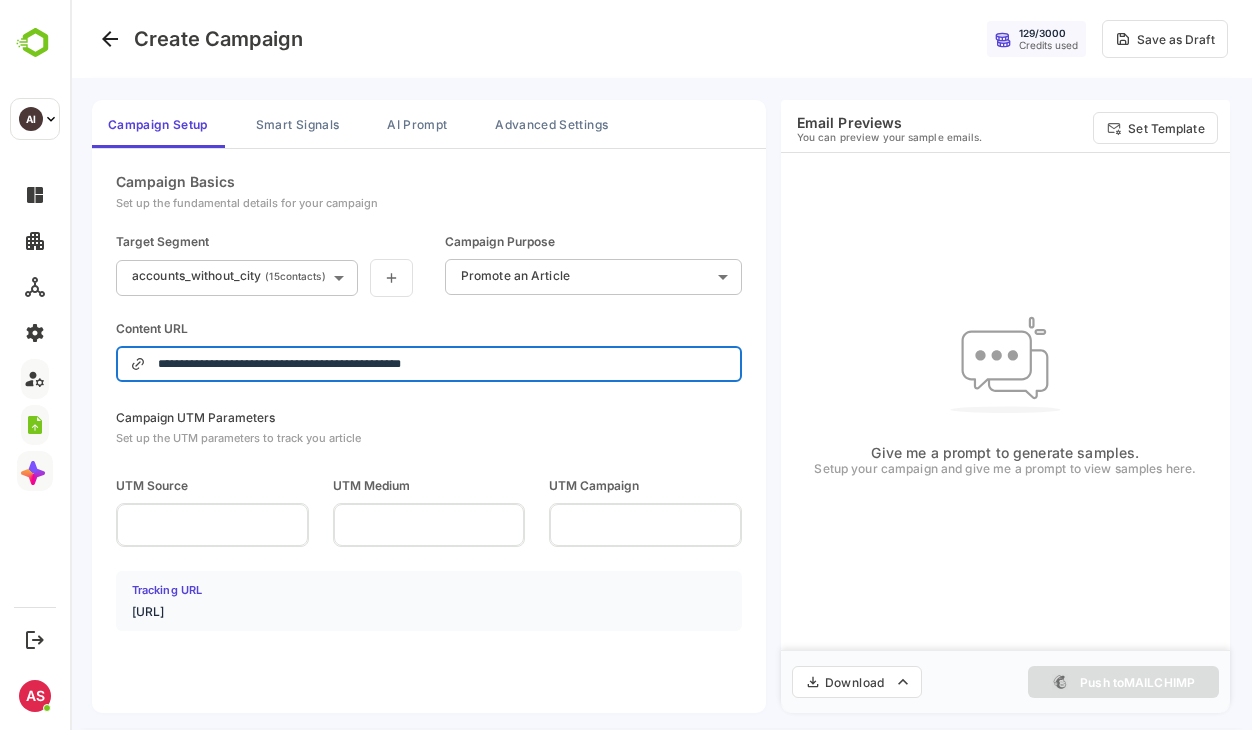 click on "**********" at bounding box center (443, 364) 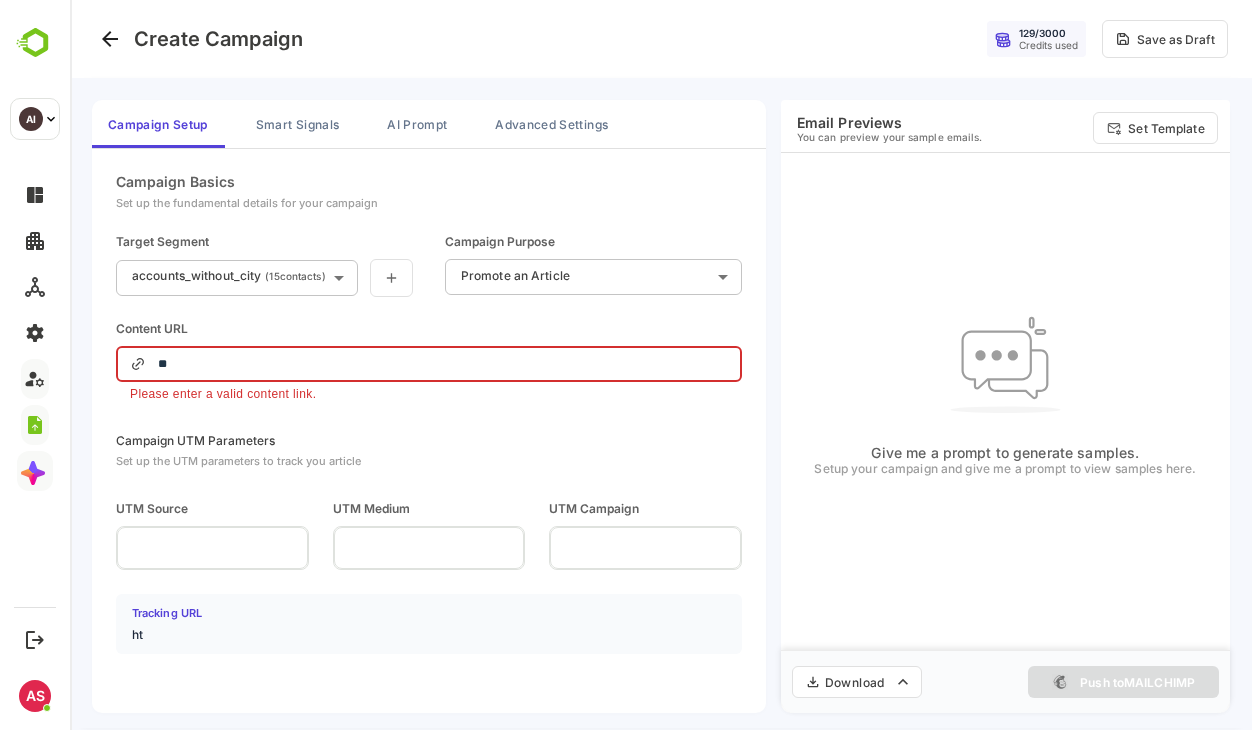 type on "*" 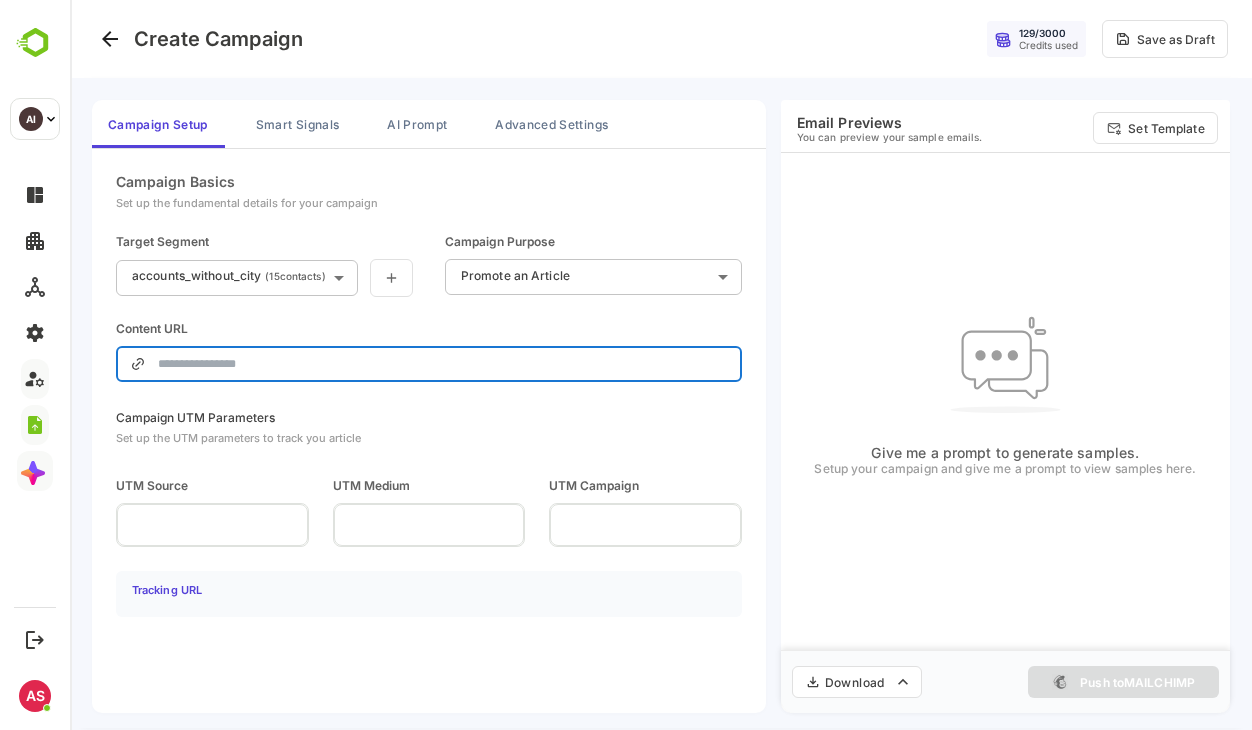 click at bounding box center (443, 364) 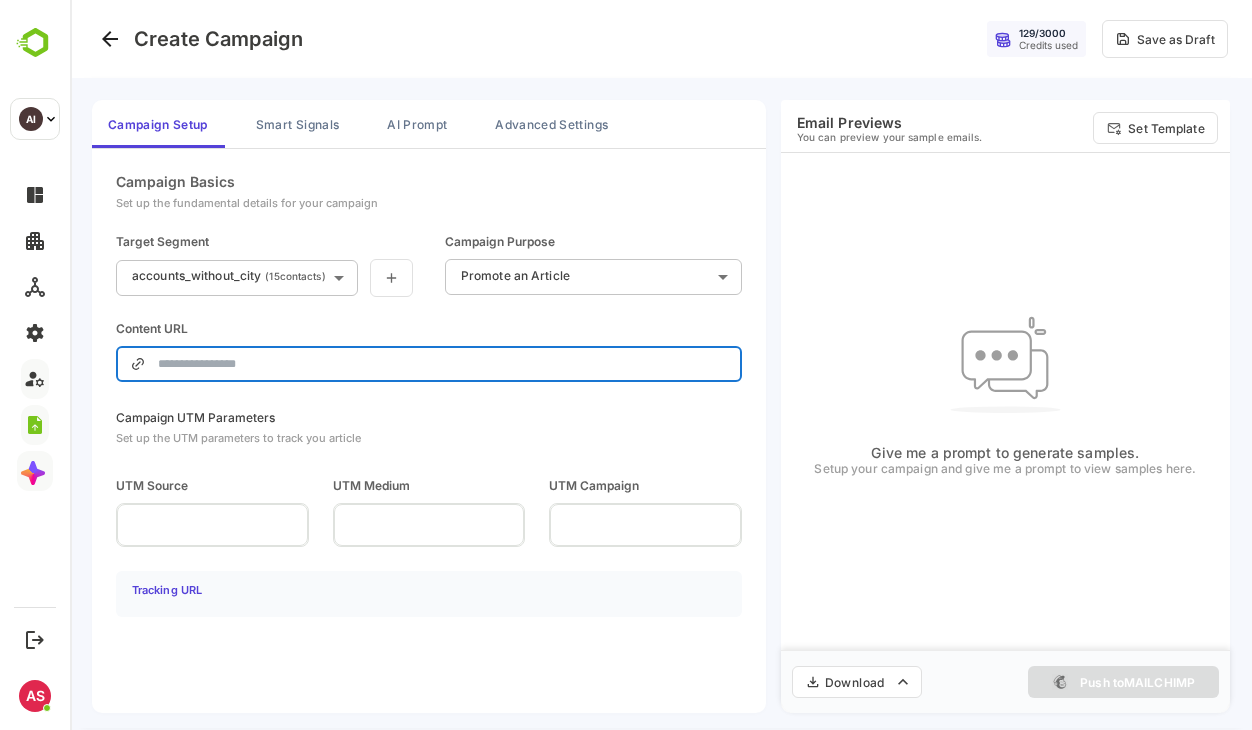 type on "**********" 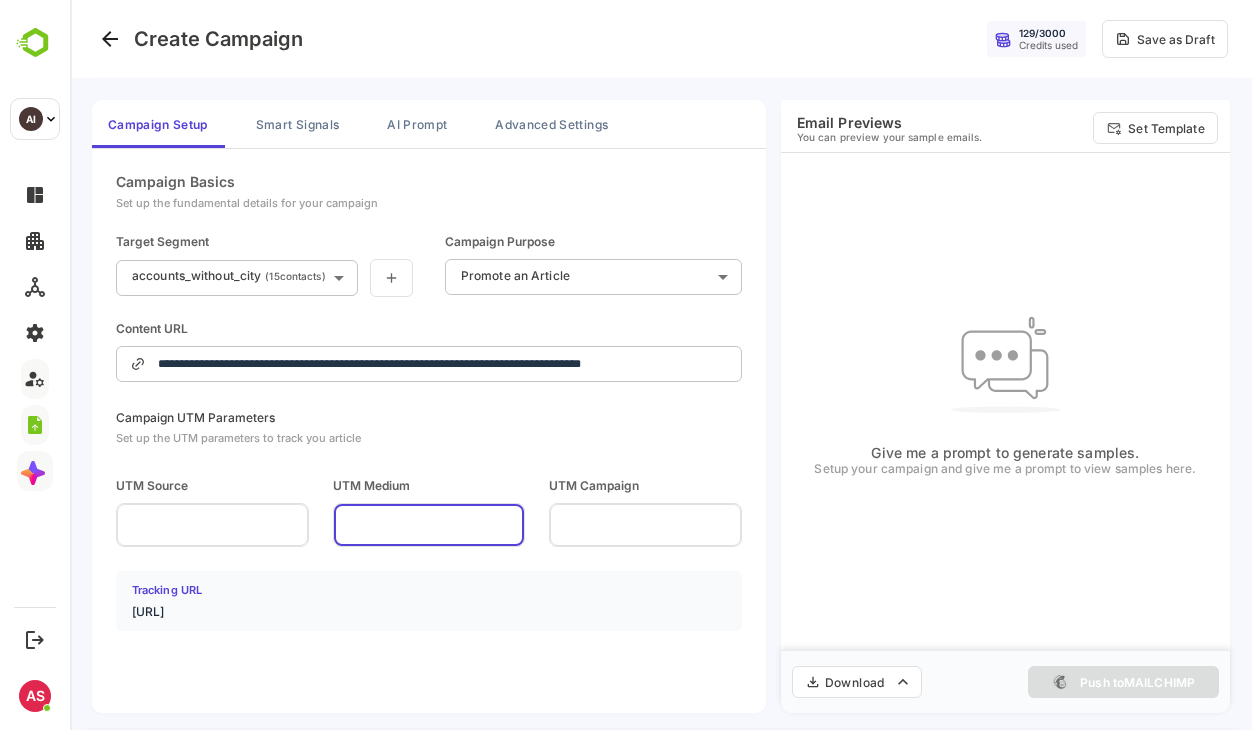 click at bounding box center (429, 524) 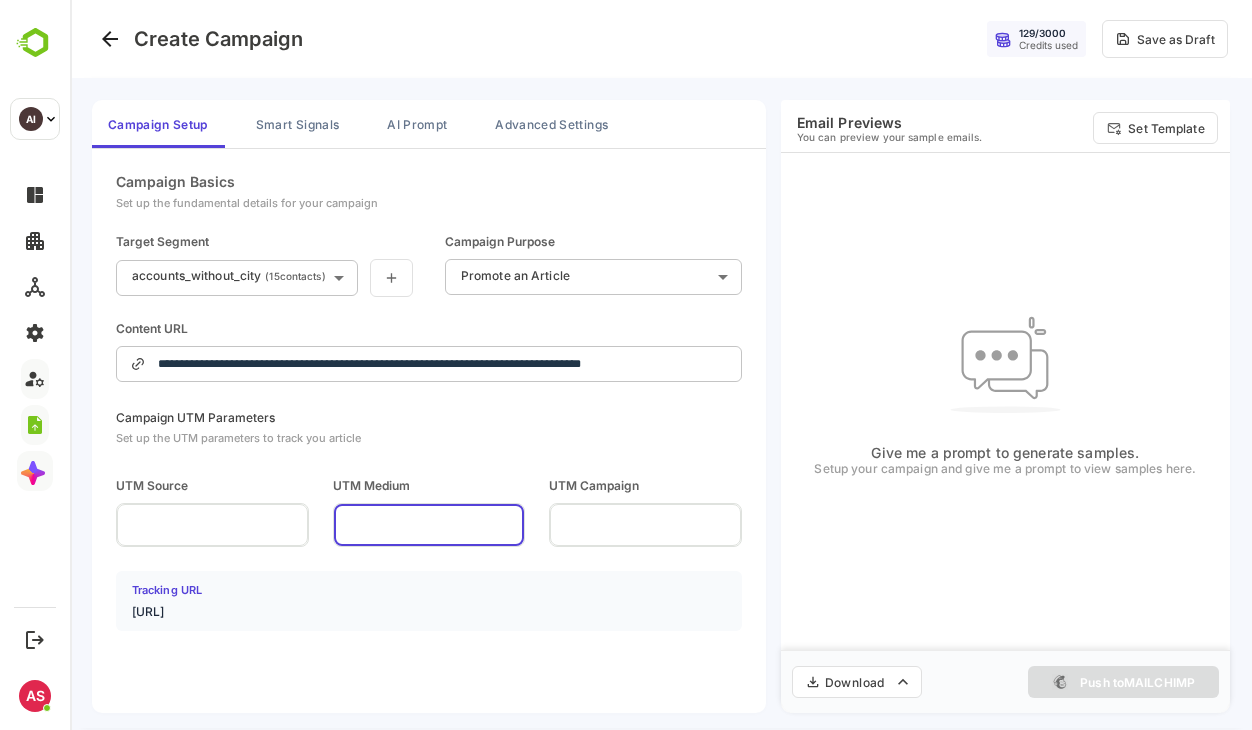 type on "*****" 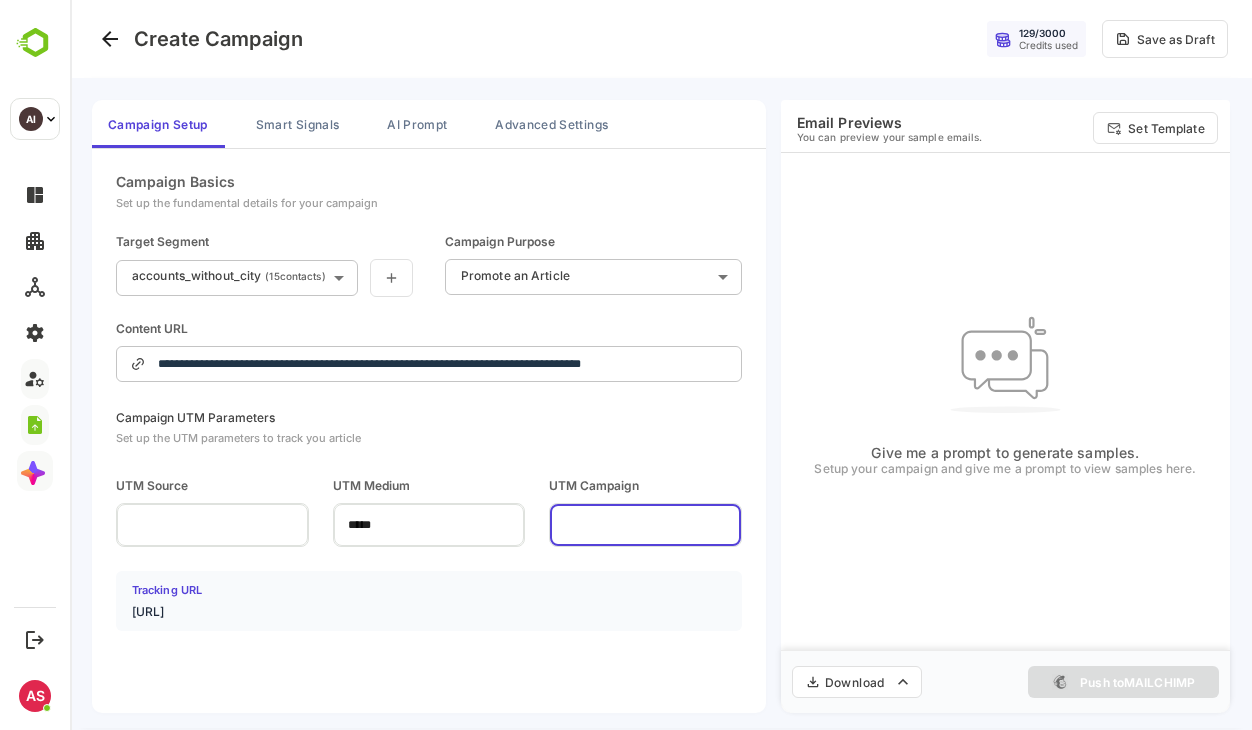 click at bounding box center (645, 524) 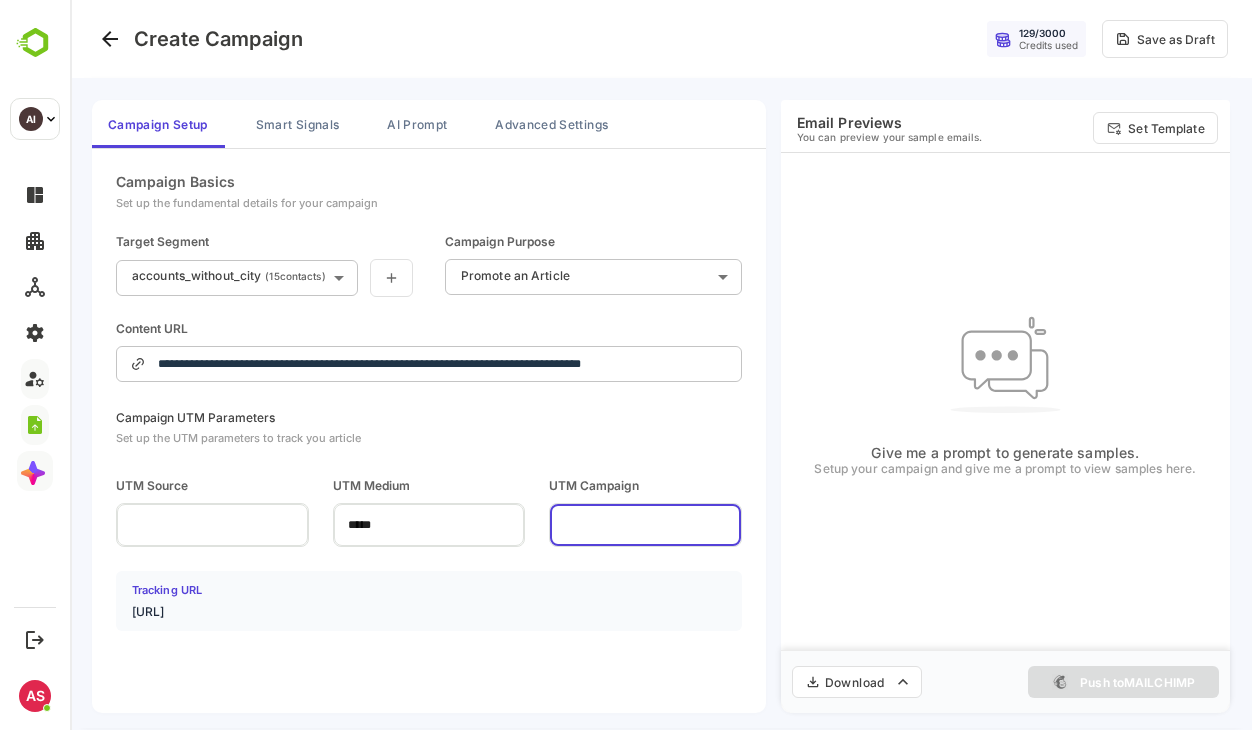 type on "**********" 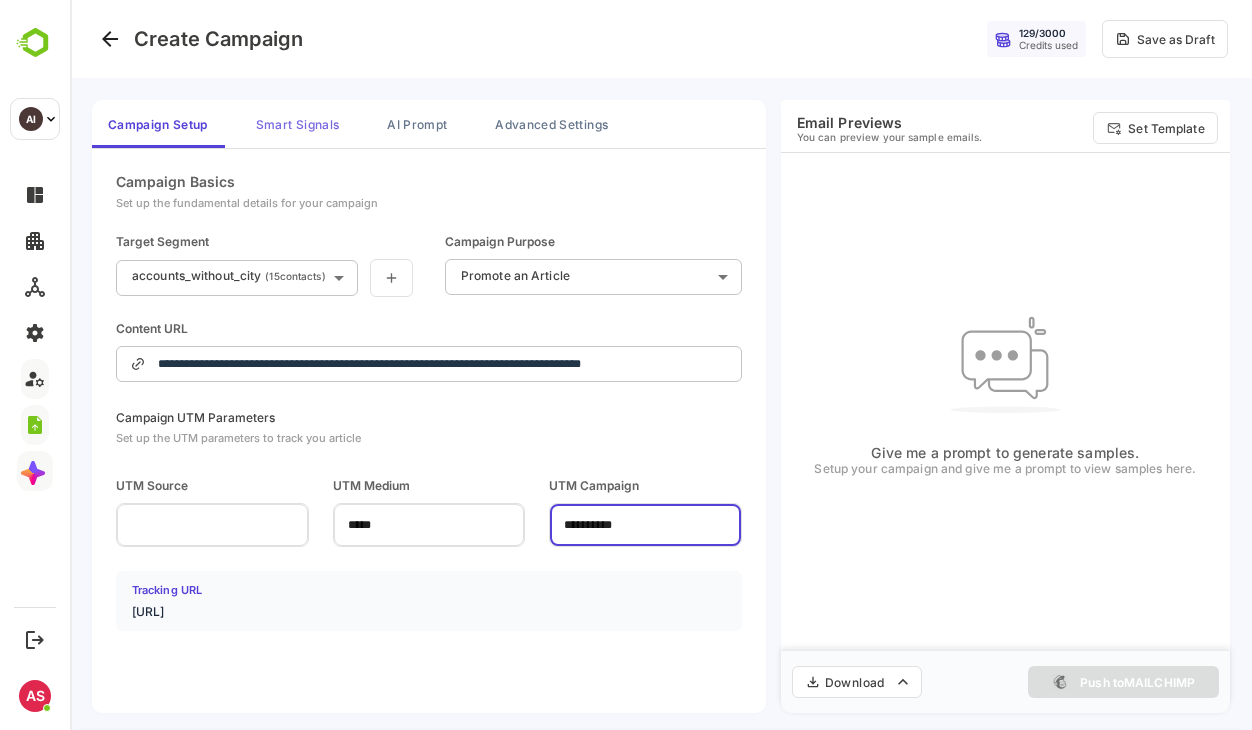click on "Smart Signals" at bounding box center (297, 124) 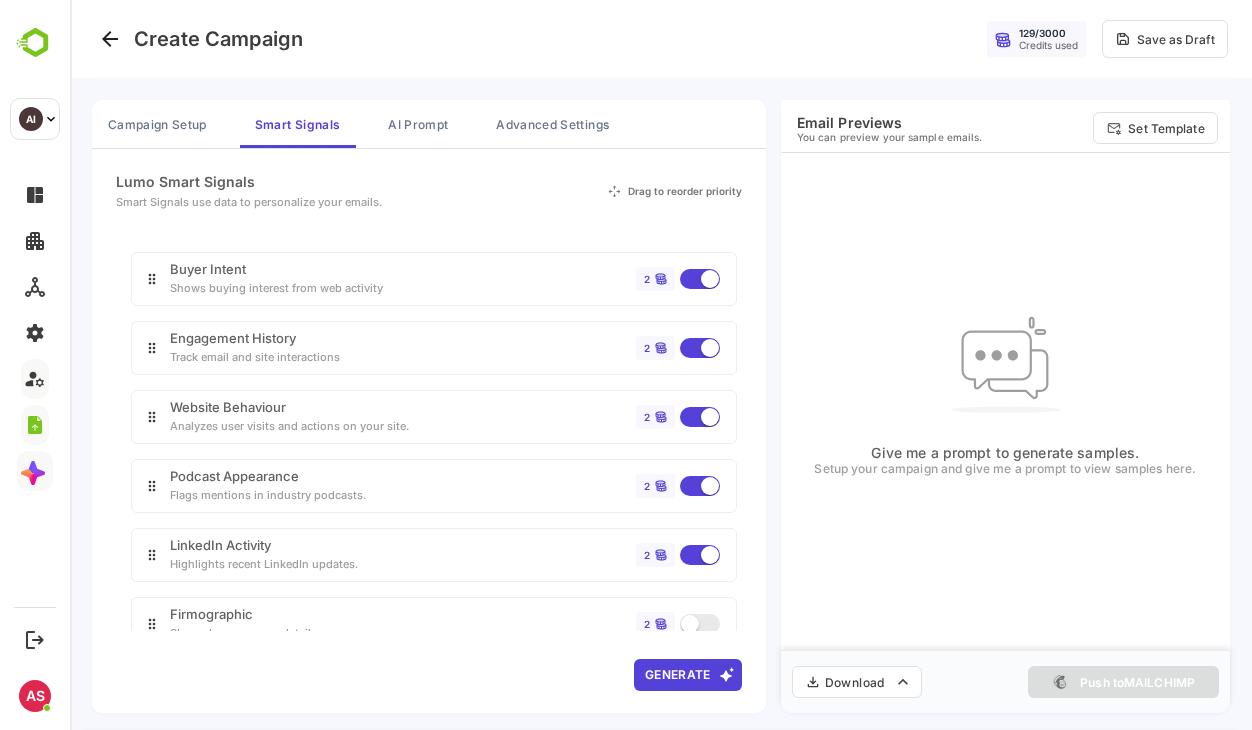 scroll, scrollTop: 148, scrollLeft: 0, axis: vertical 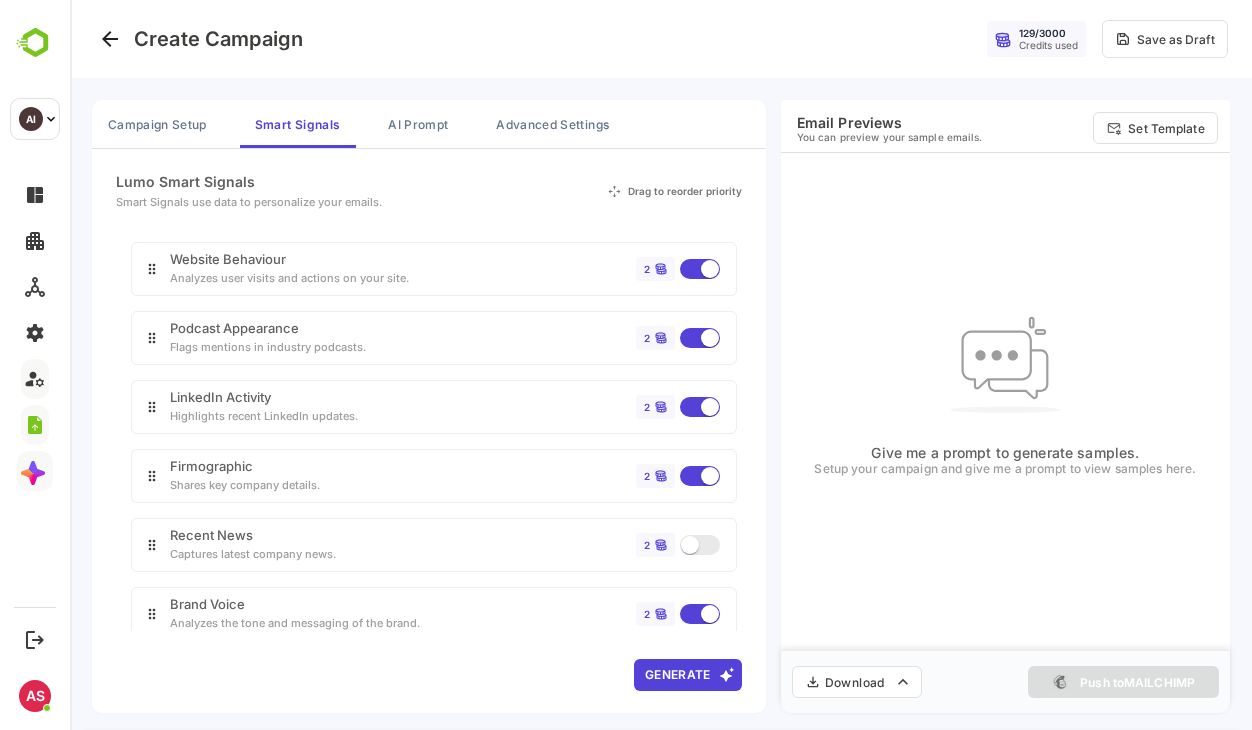 click on "Generate" at bounding box center [688, 675] 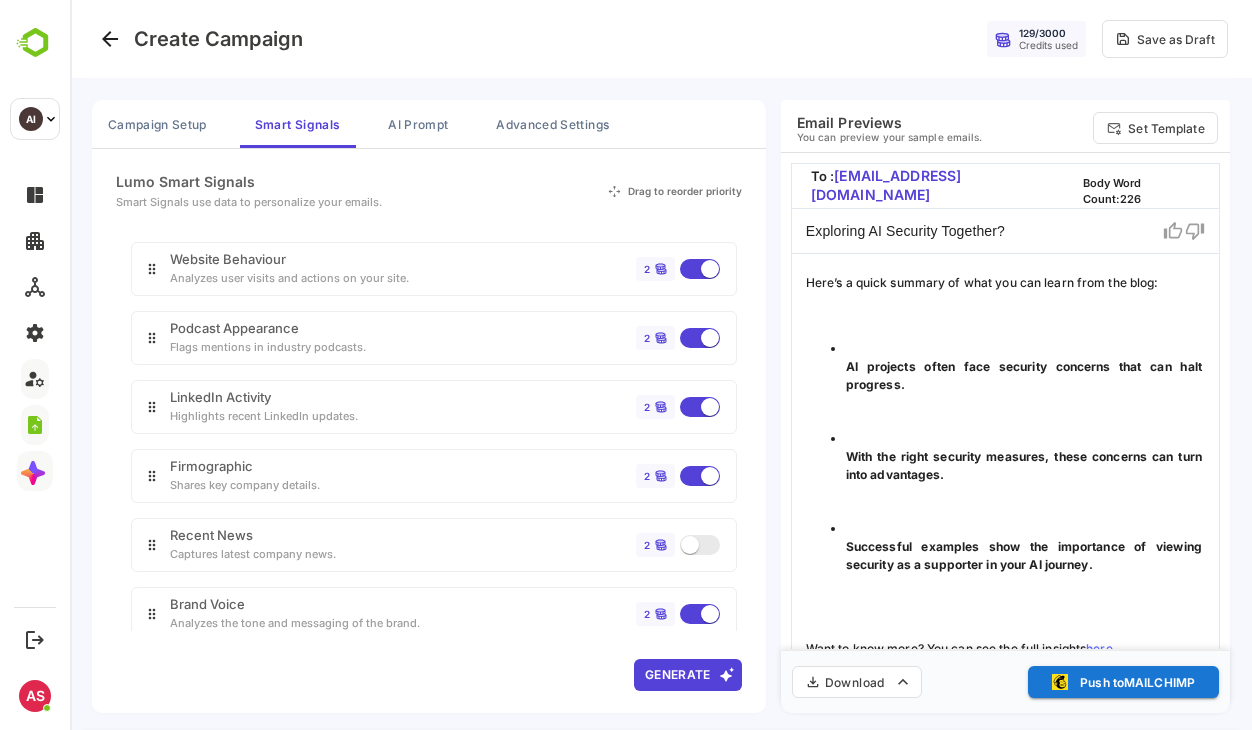 scroll, scrollTop: 362, scrollLeft: 0, axis: vertical 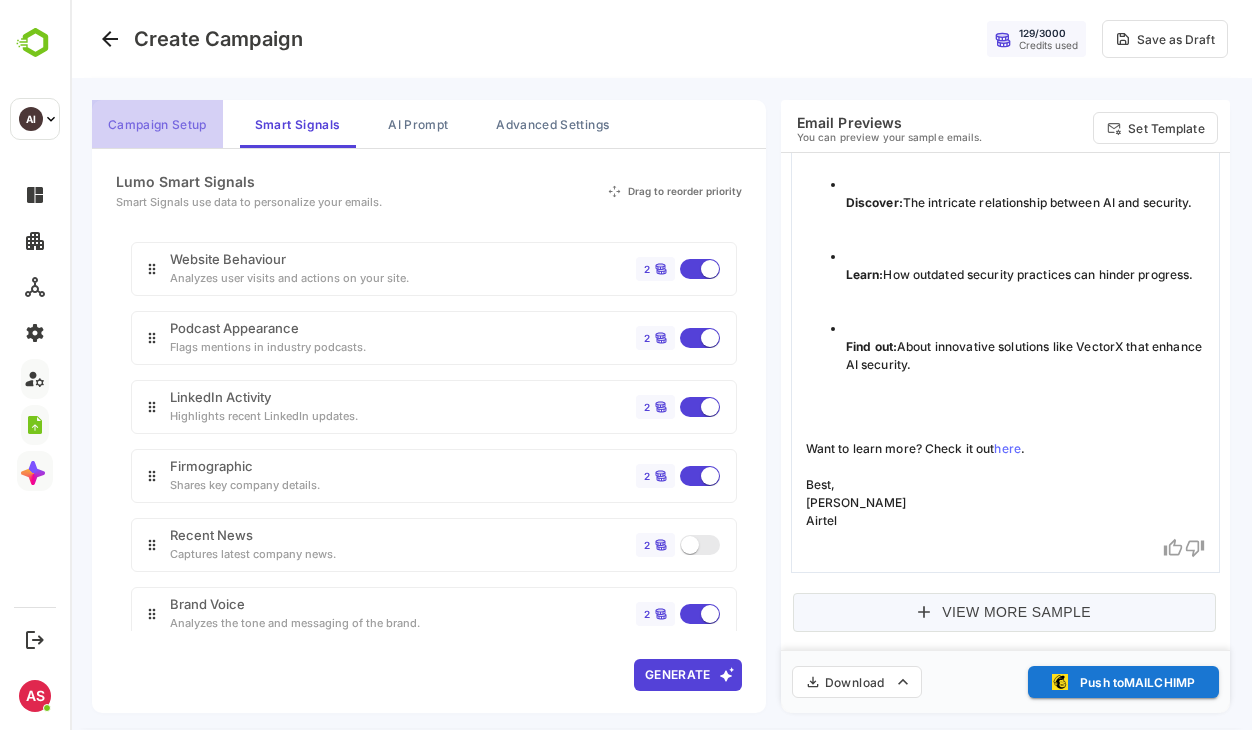 click on "Campaign Setup" at bounding box center (157, 124) 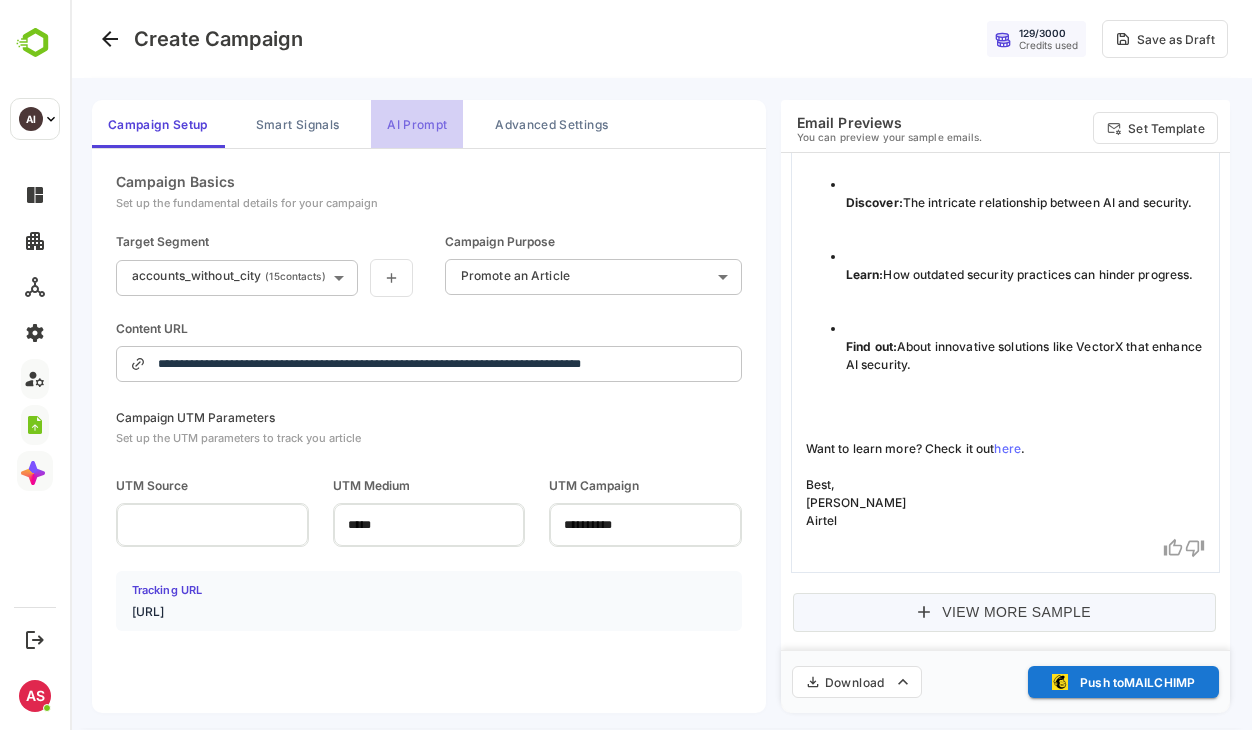 click on "AI Prompt" at bounding box center [417, 124] 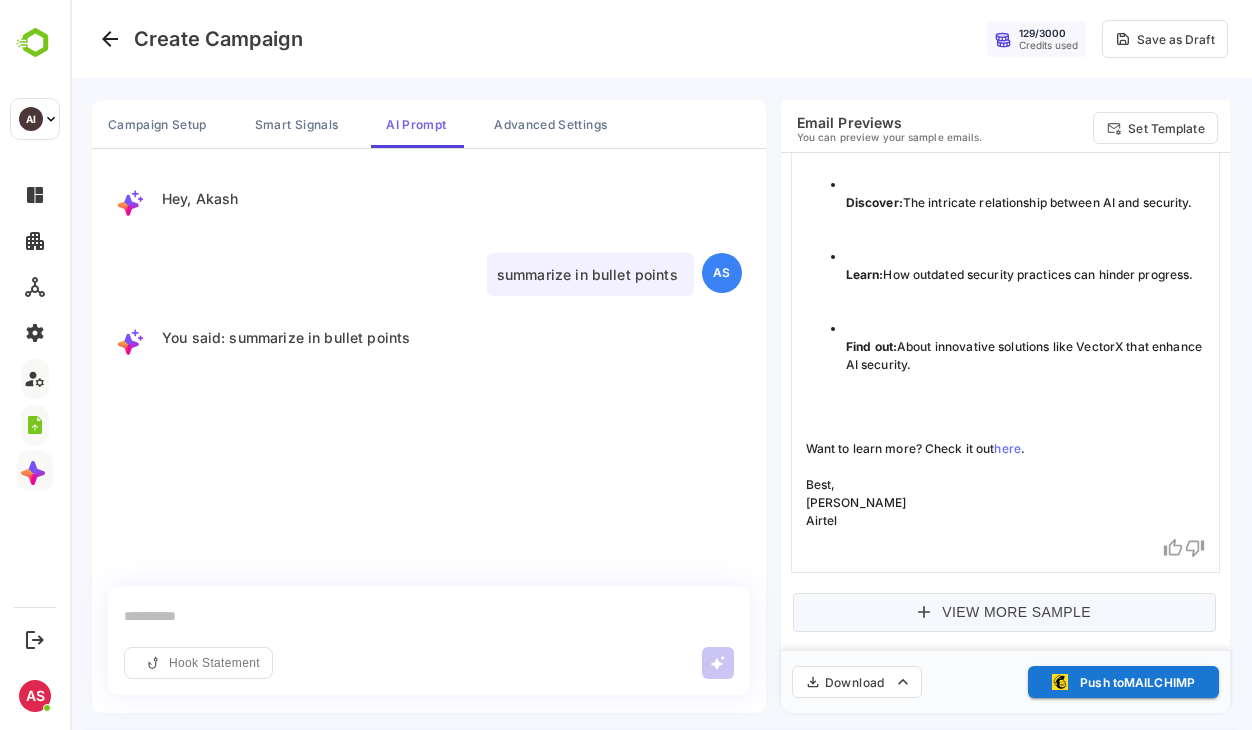 scroll, scrollTop: 4, scrollLeft: 0, axis: vertical 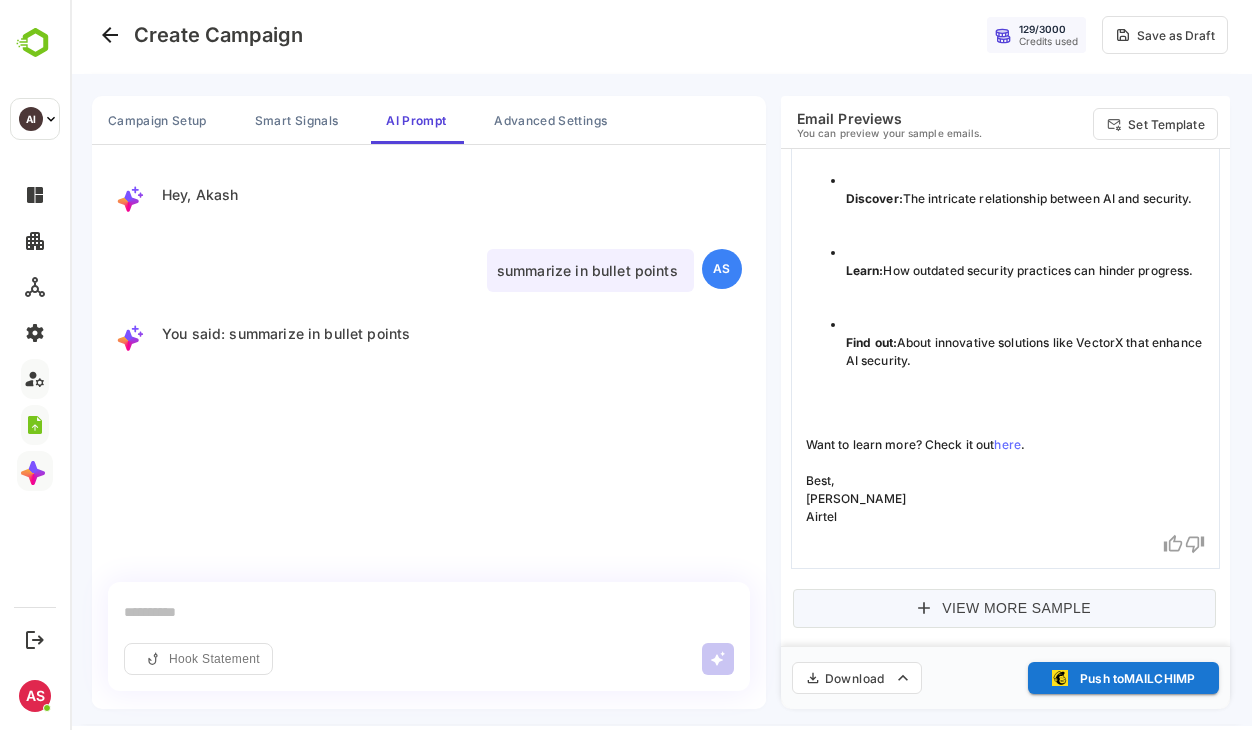 click at bounding box center [429, 612] 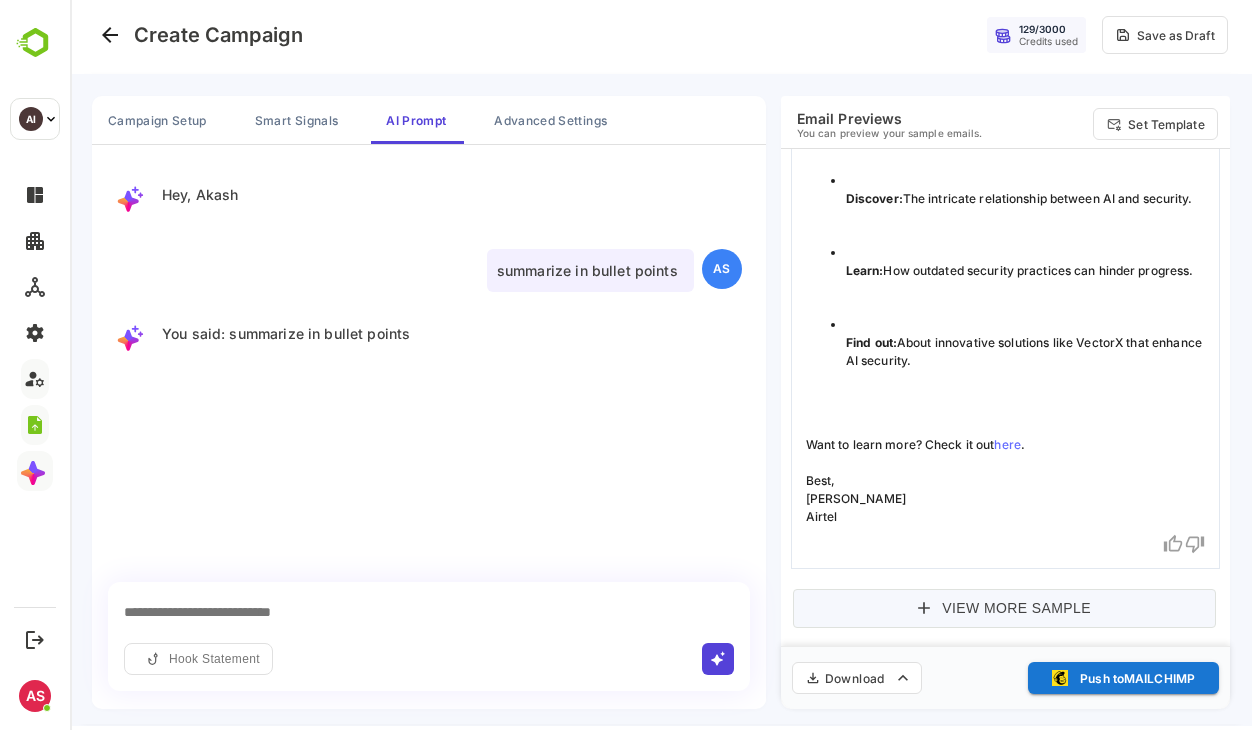 type on "**********" 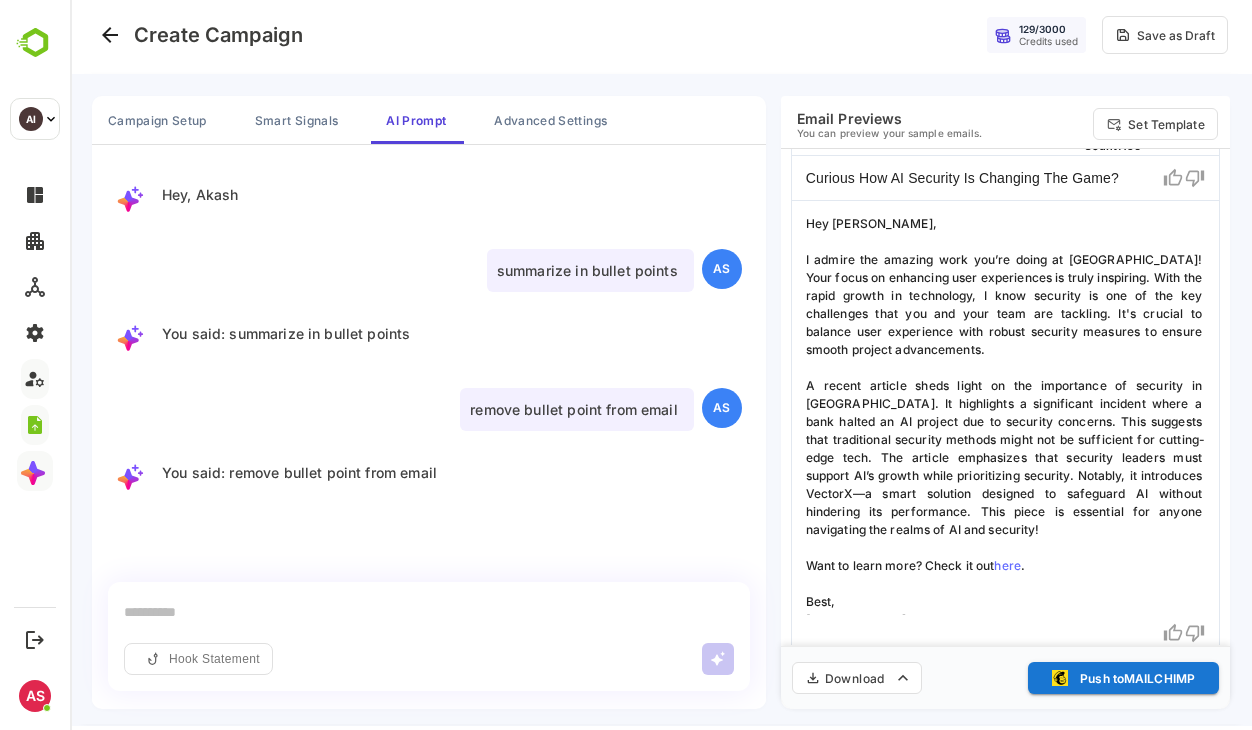 scroll, scrollTop: 628, scrollLeft: 0, axis: vertical 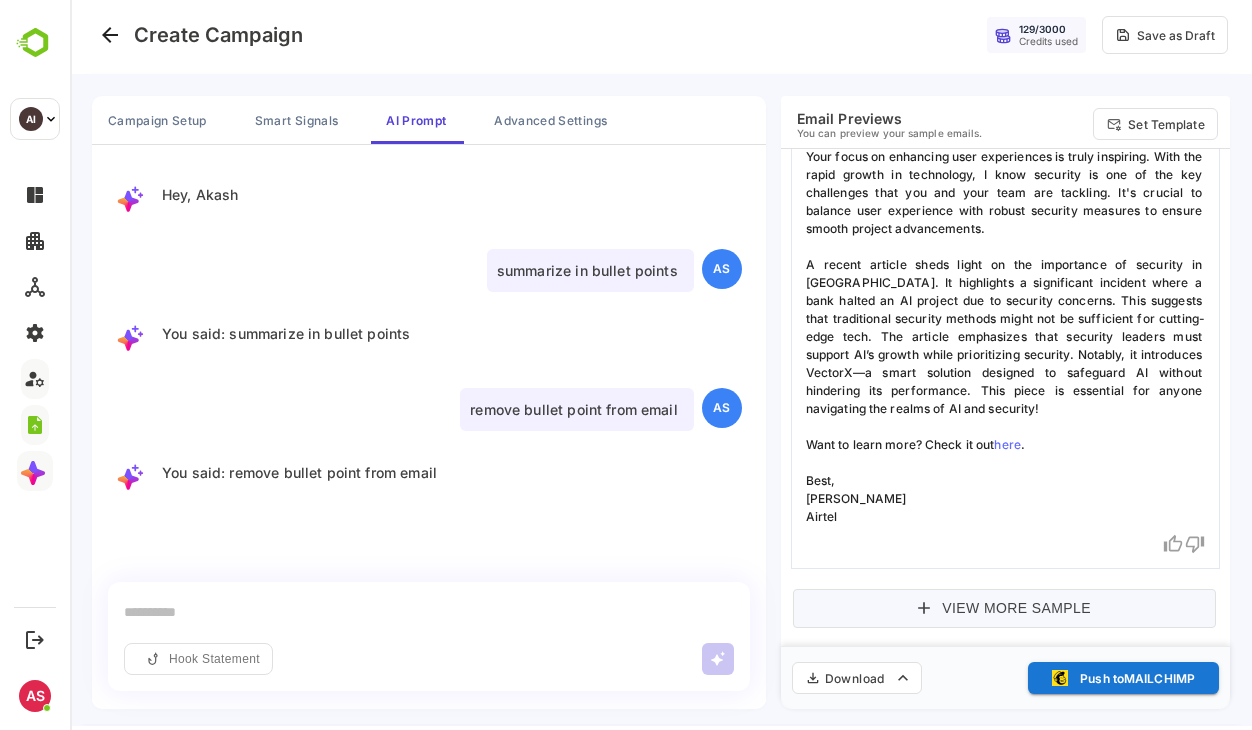 click on "View More Sample" at bounding box center [1004, 608] 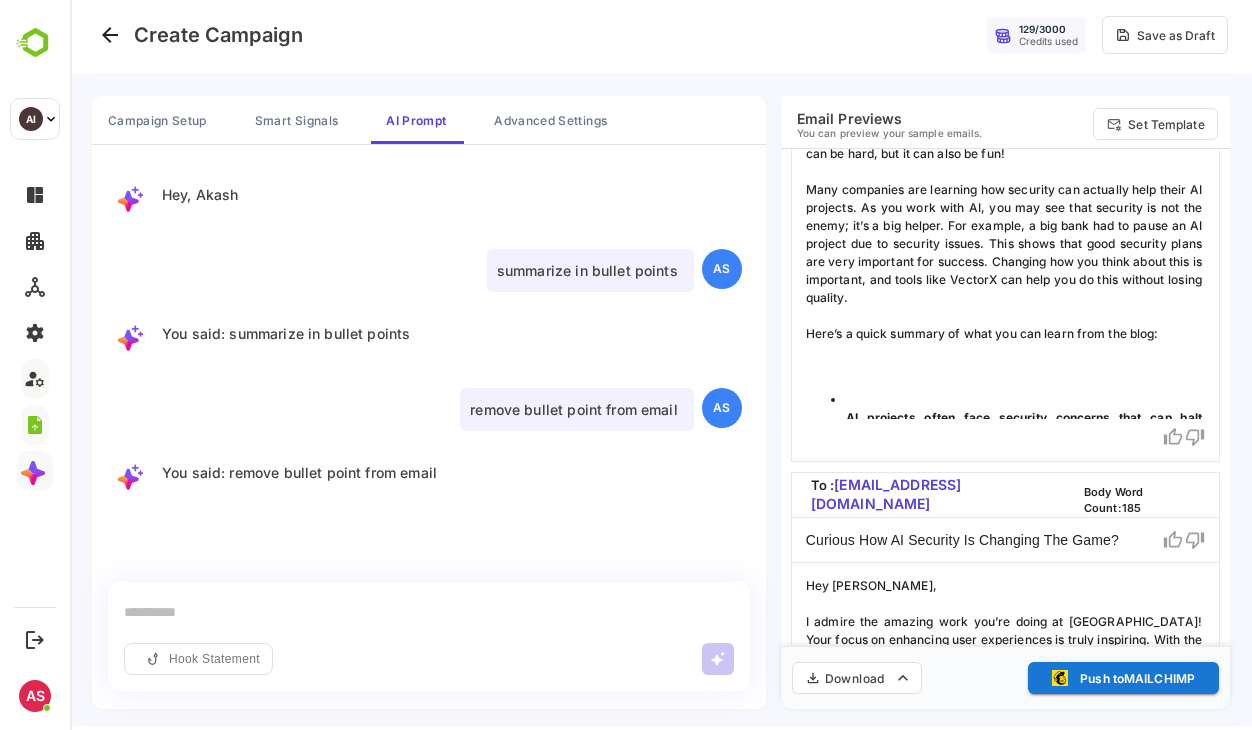 scroll, scrollTop: 1368, scrollLeft: 0, axis: vertical 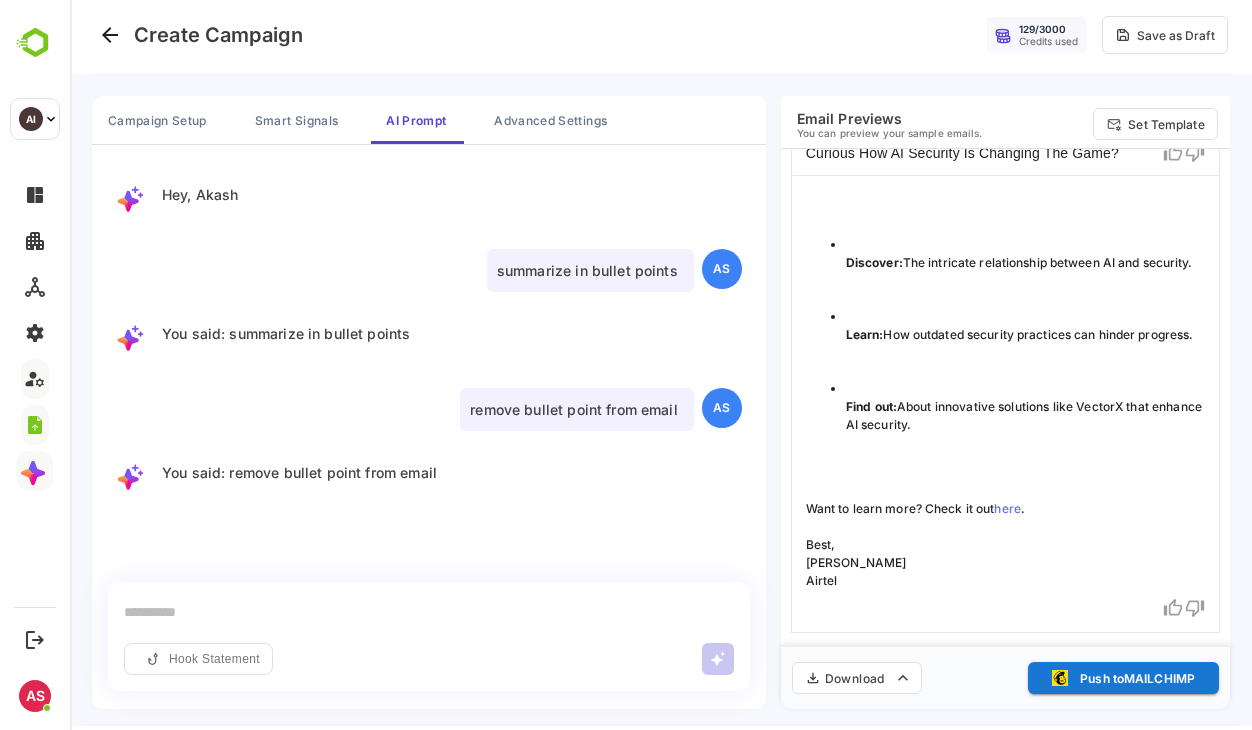 click at bounding box center (429, 616) 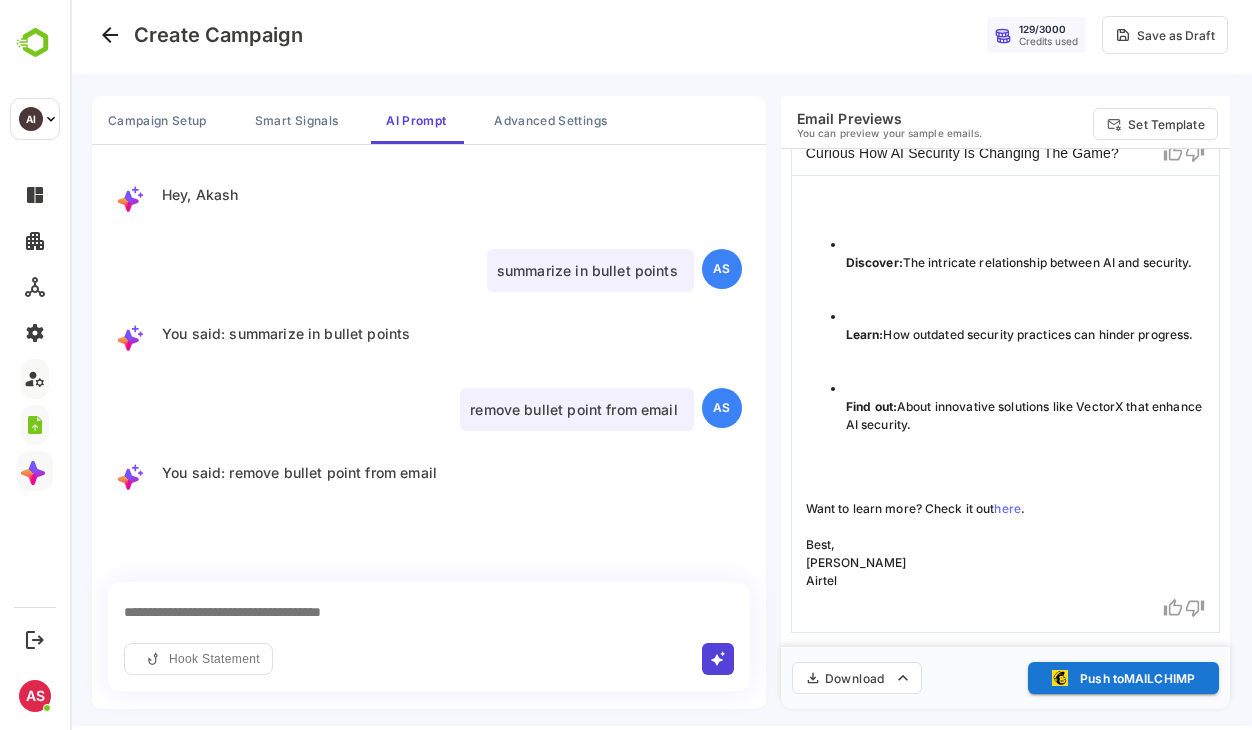 type on "**********" 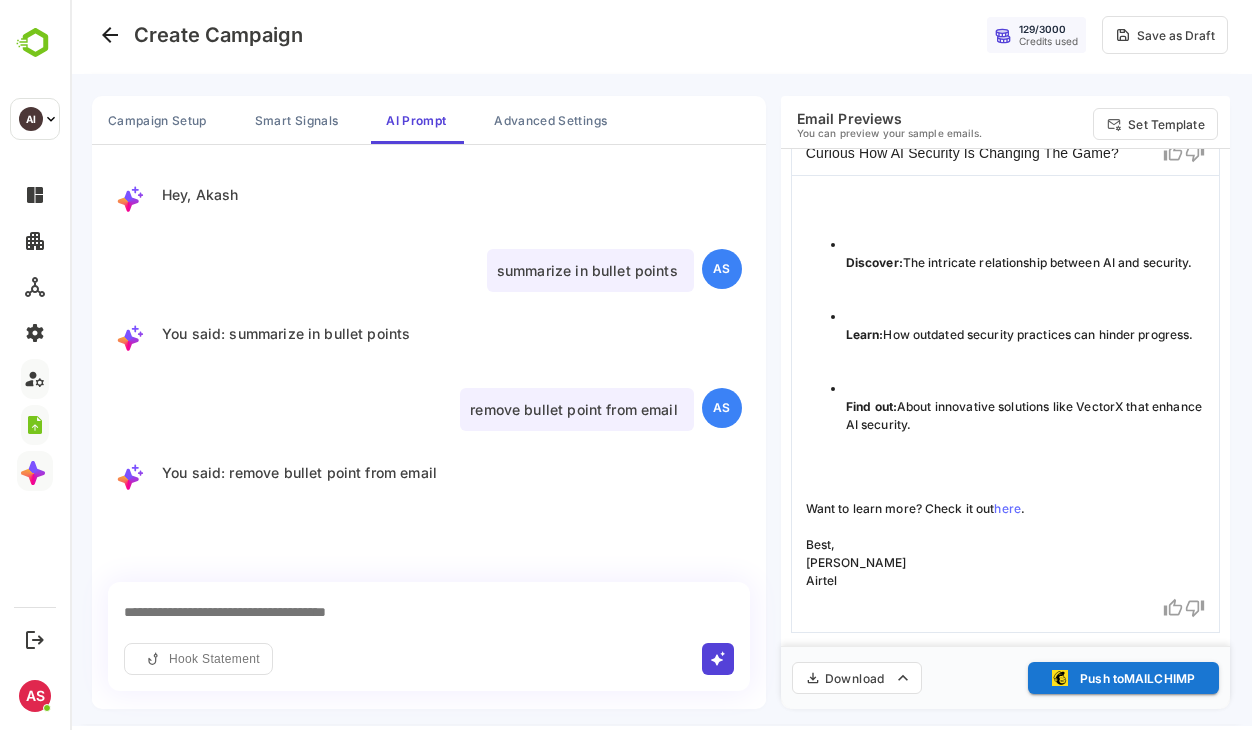 type 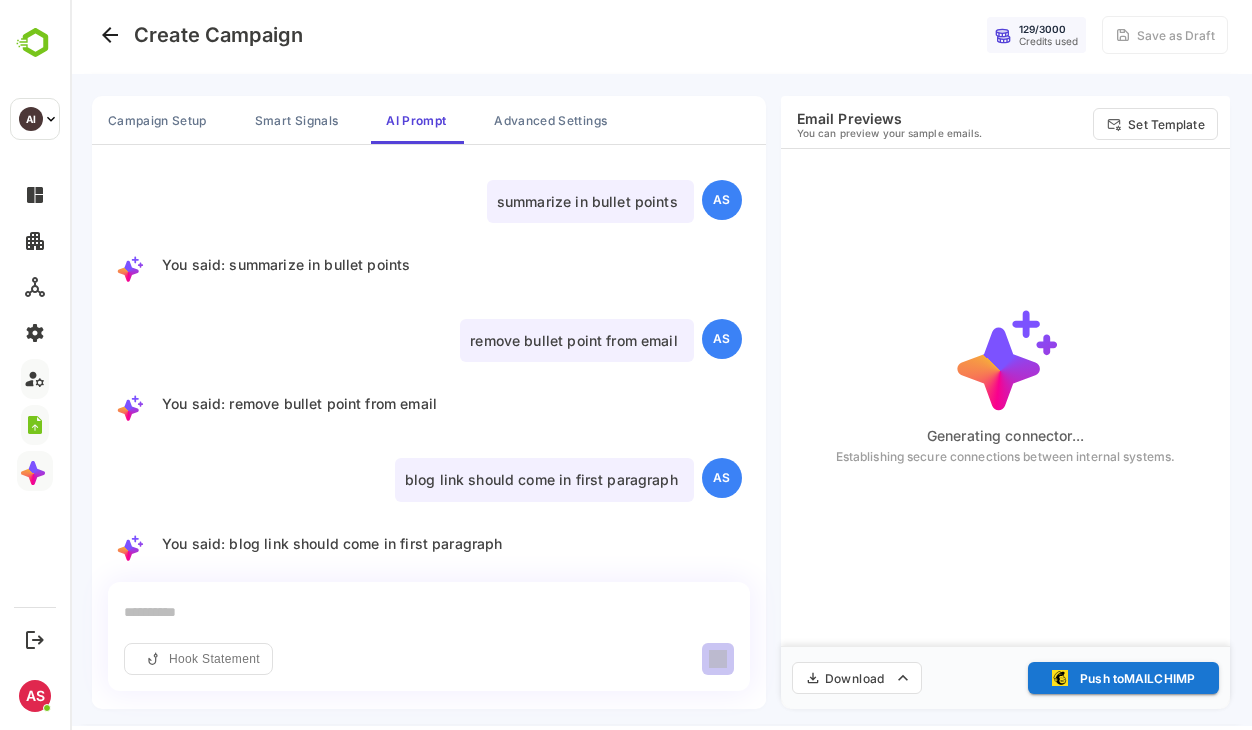scroll, scrollTop: 95, scrollLeft: 0, axis: vertical 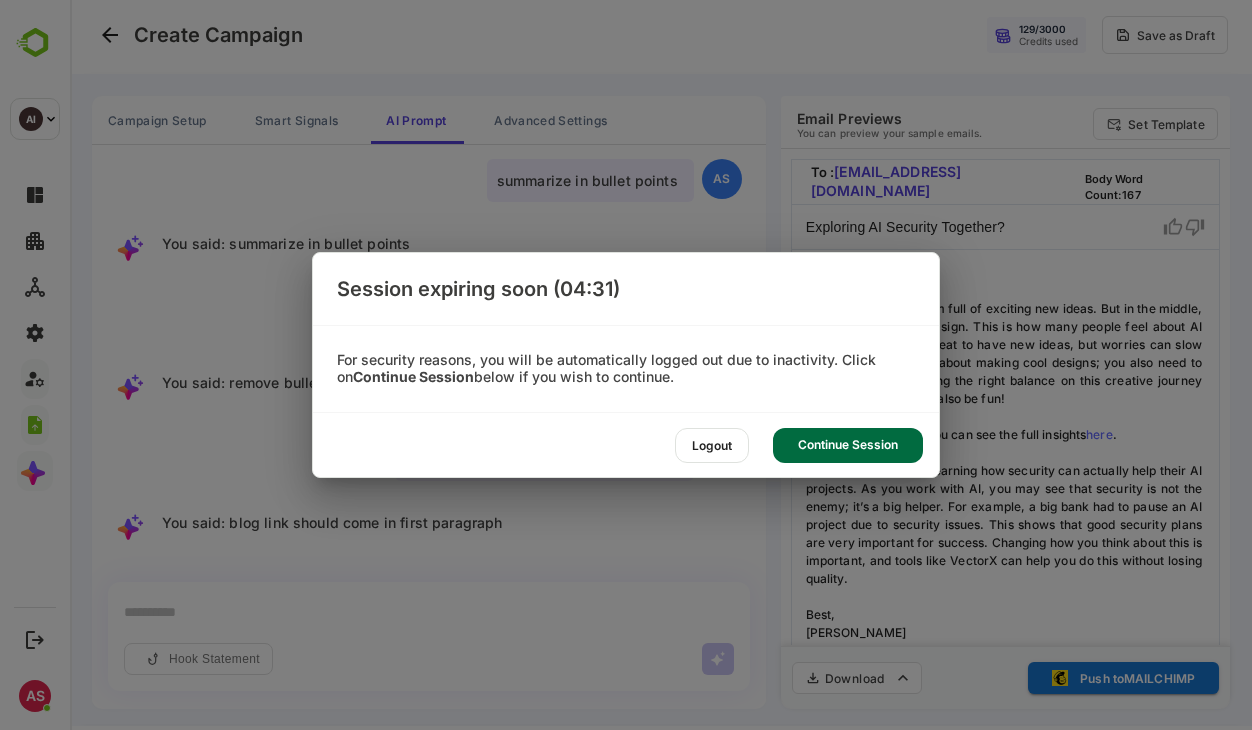 click on "Continue Session" at bounding box center [848, 445] 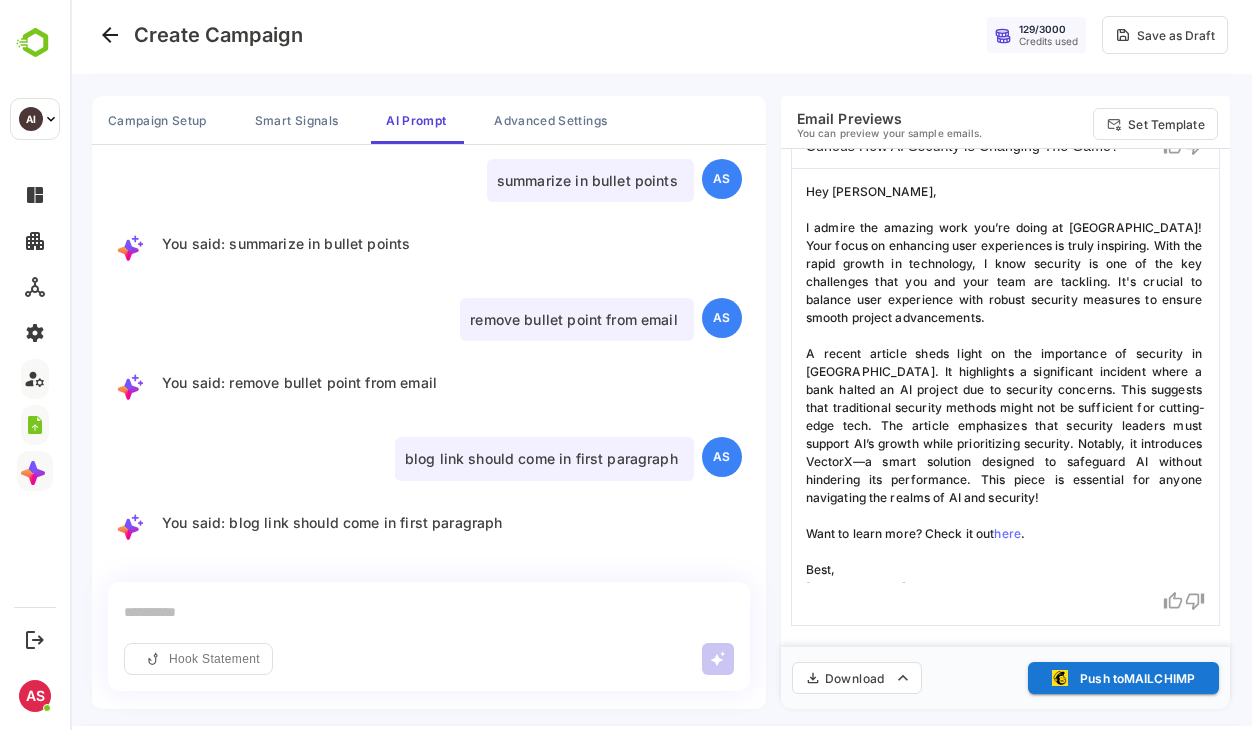 scroll, scrollTop: 608, scrollLeft: 0, axis: vertical 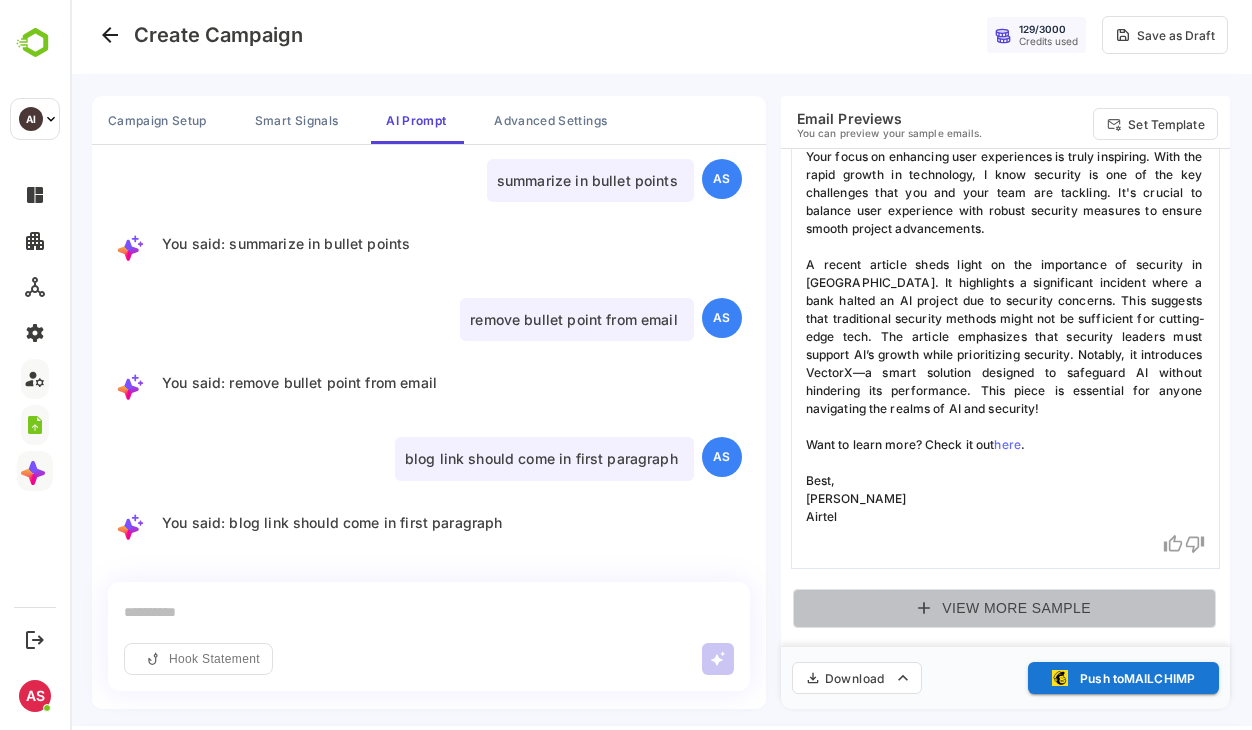 click on "View More Sample" at bounding box center (1004, 608) 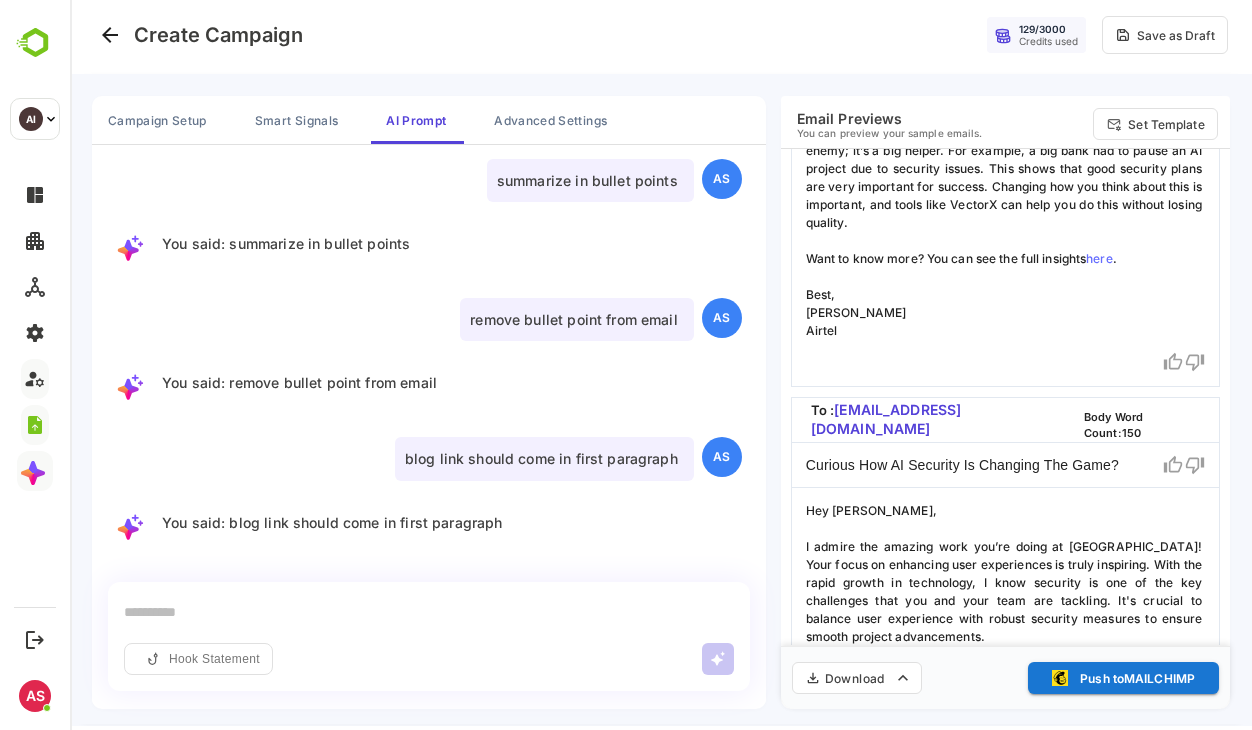 scroll, scrollTop: 1652, scrollLeft: 0, axis: vertical 